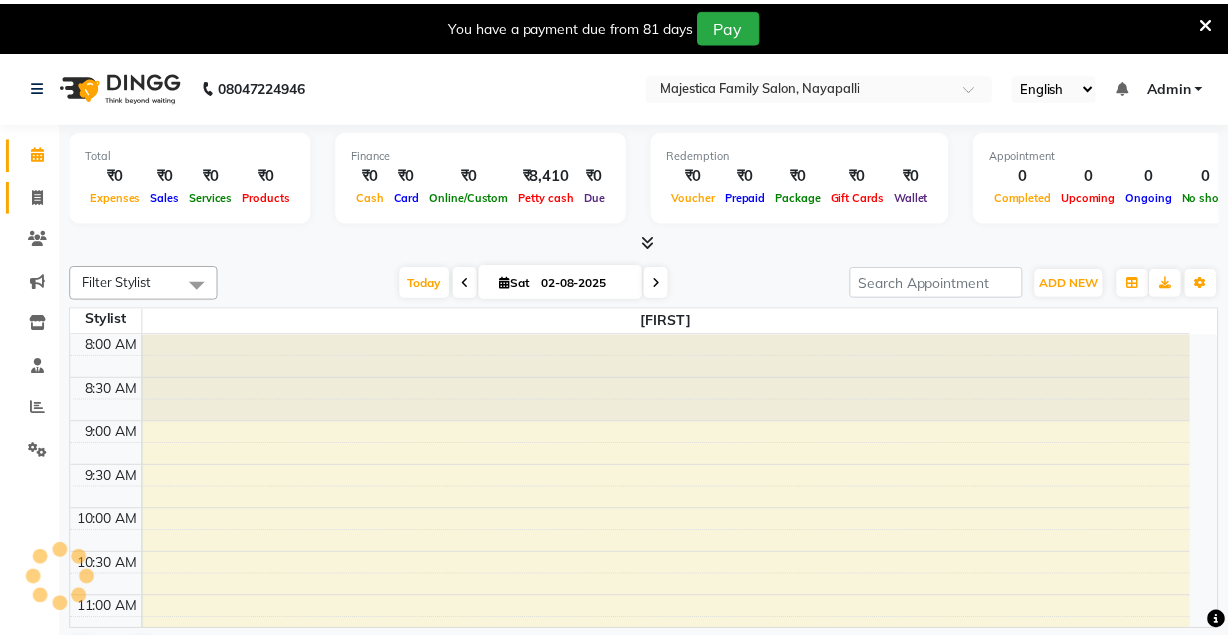 scroll, scrollTop: 0, scrollLeft: 0, axis: both 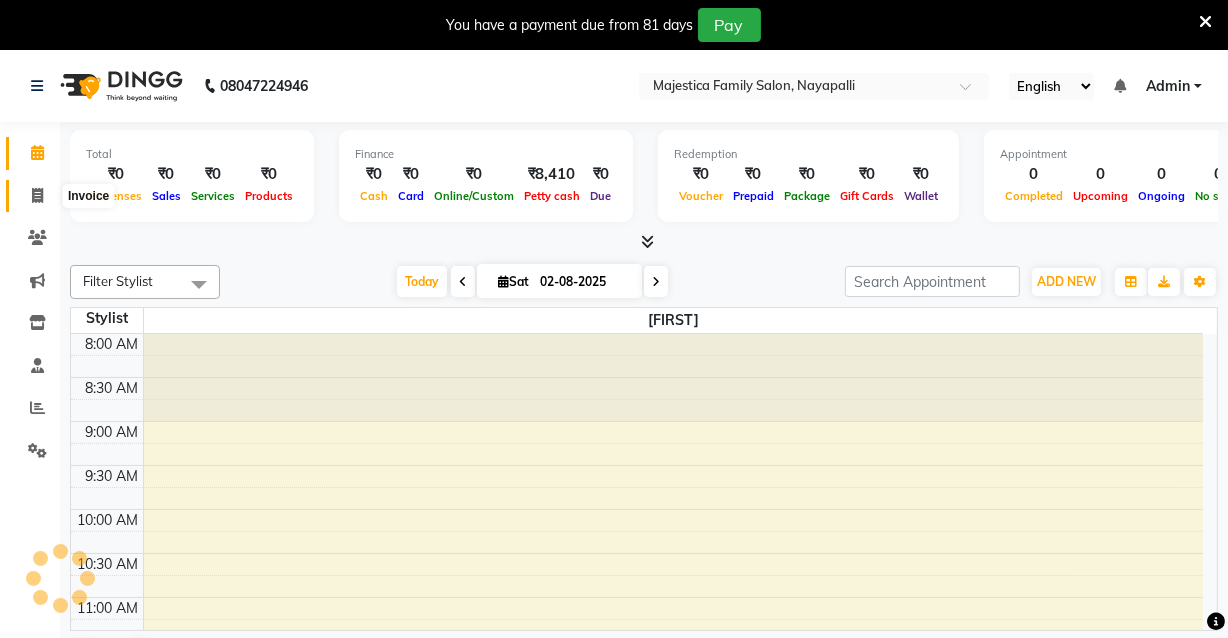 click 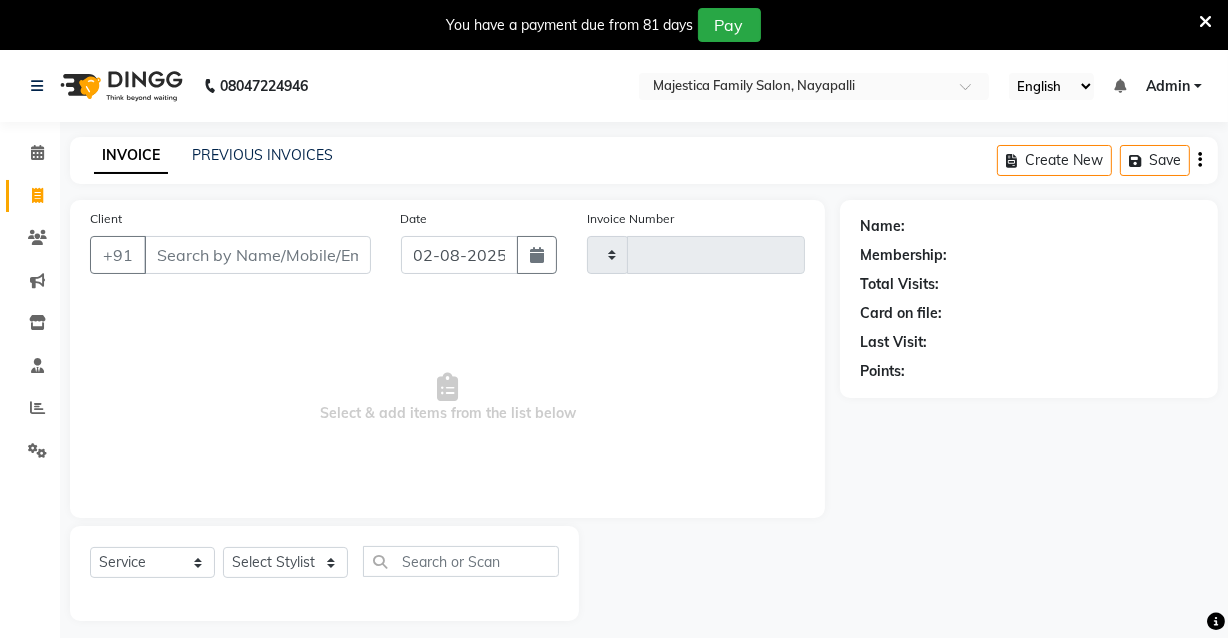 type on "0066" 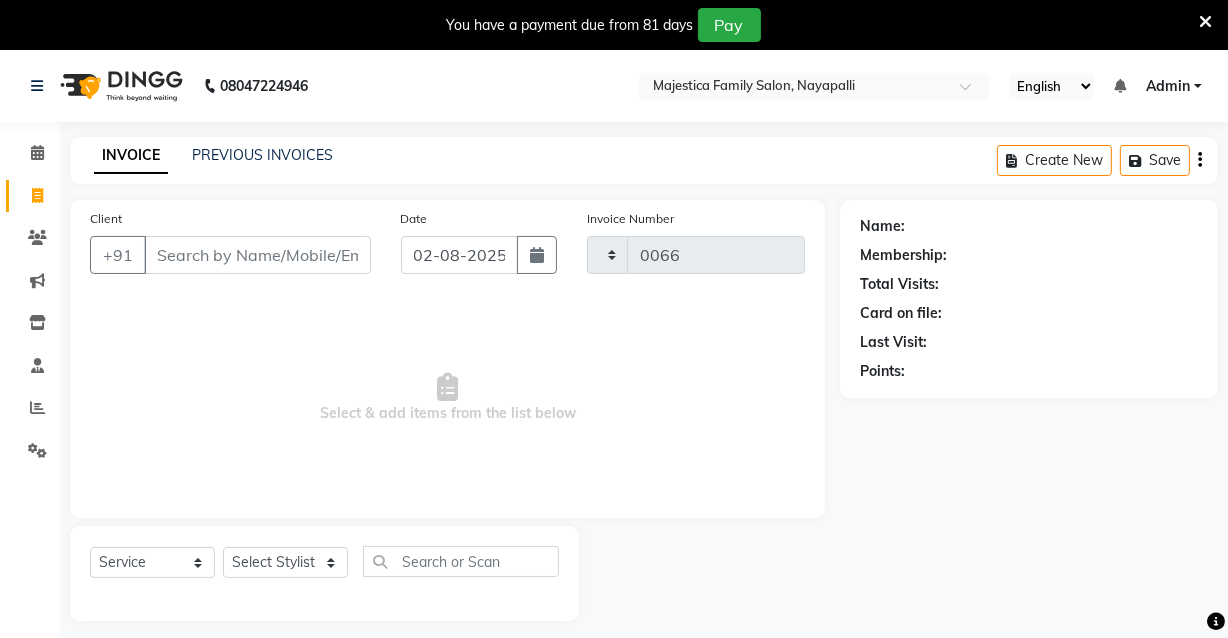 select on "7522" 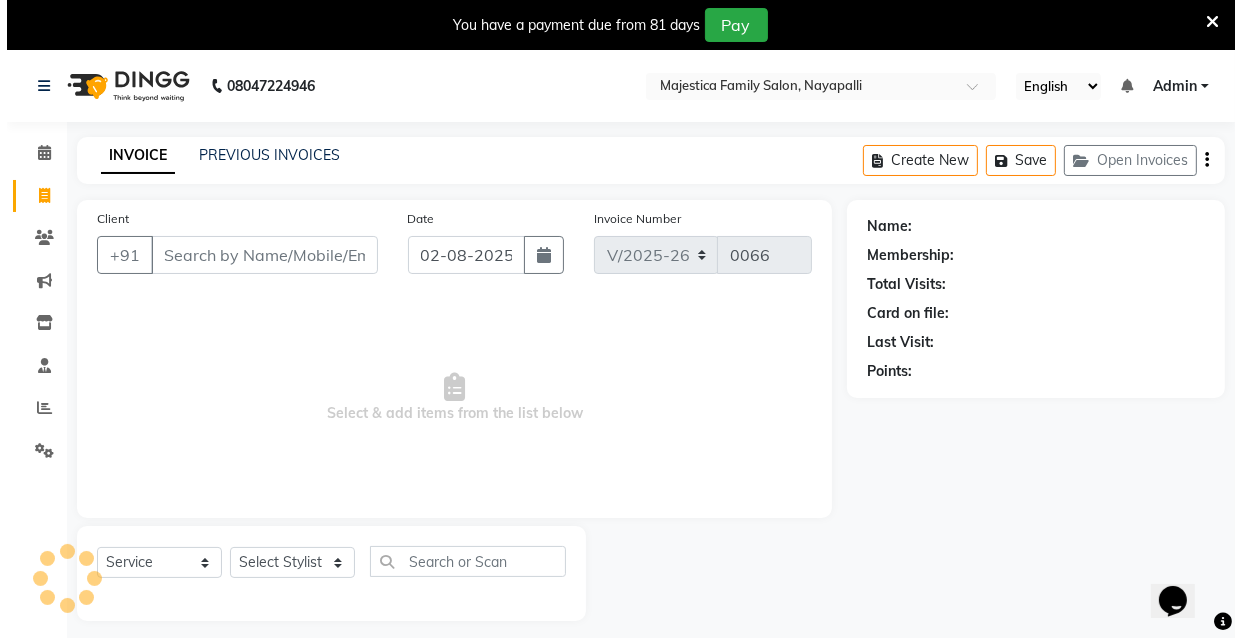 scroll, scrollTop: 0, scrollLeft: 0, axis: both 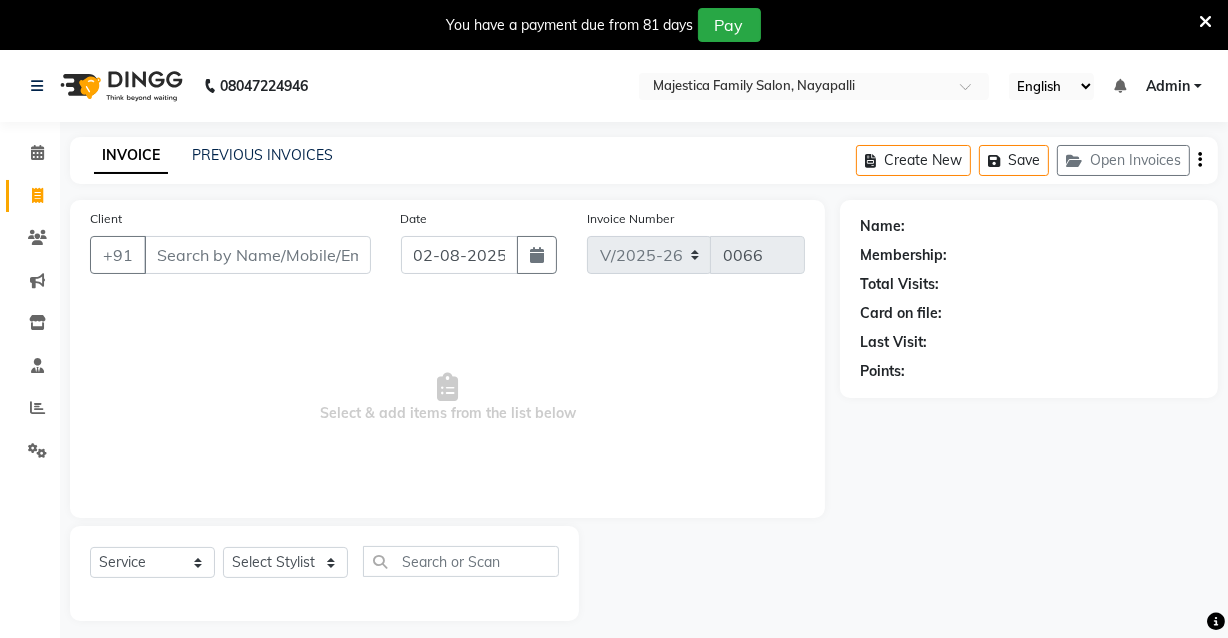 click on "Client" at bounding box center (257, 255) 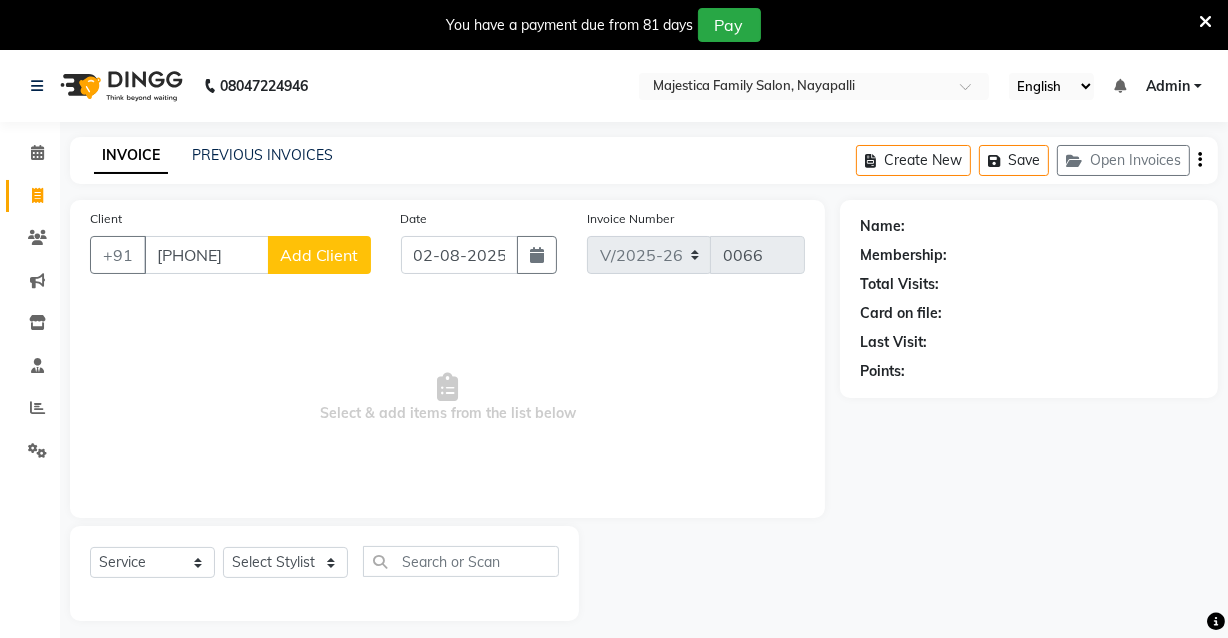 type on "[PHONE]" 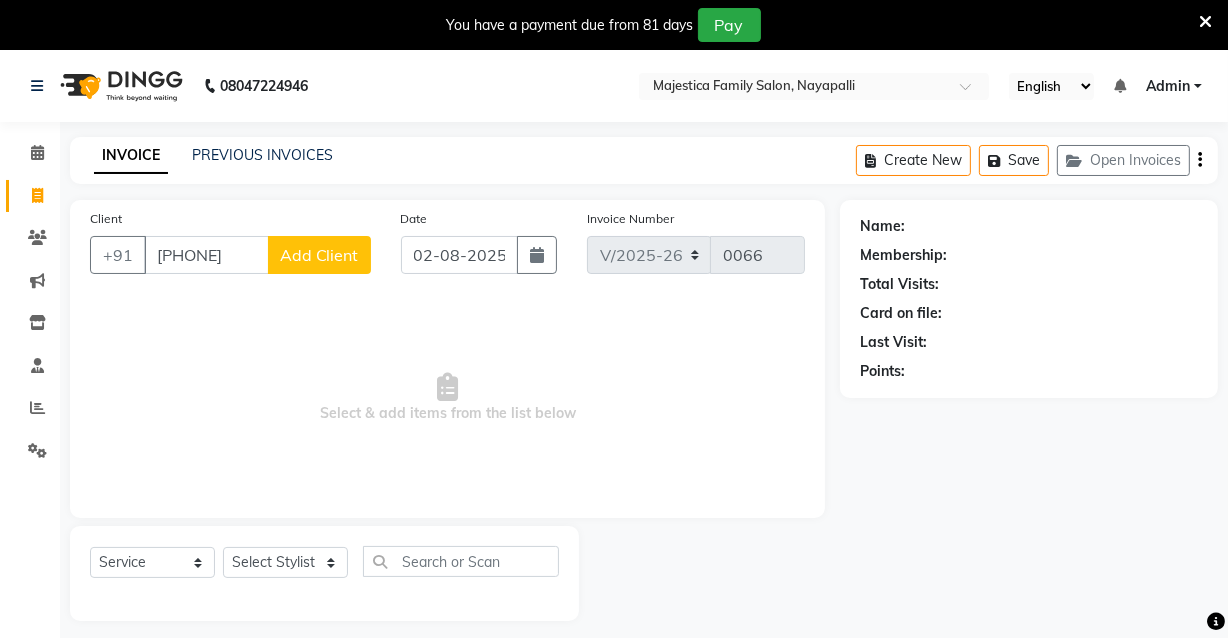 click on "Add Client" 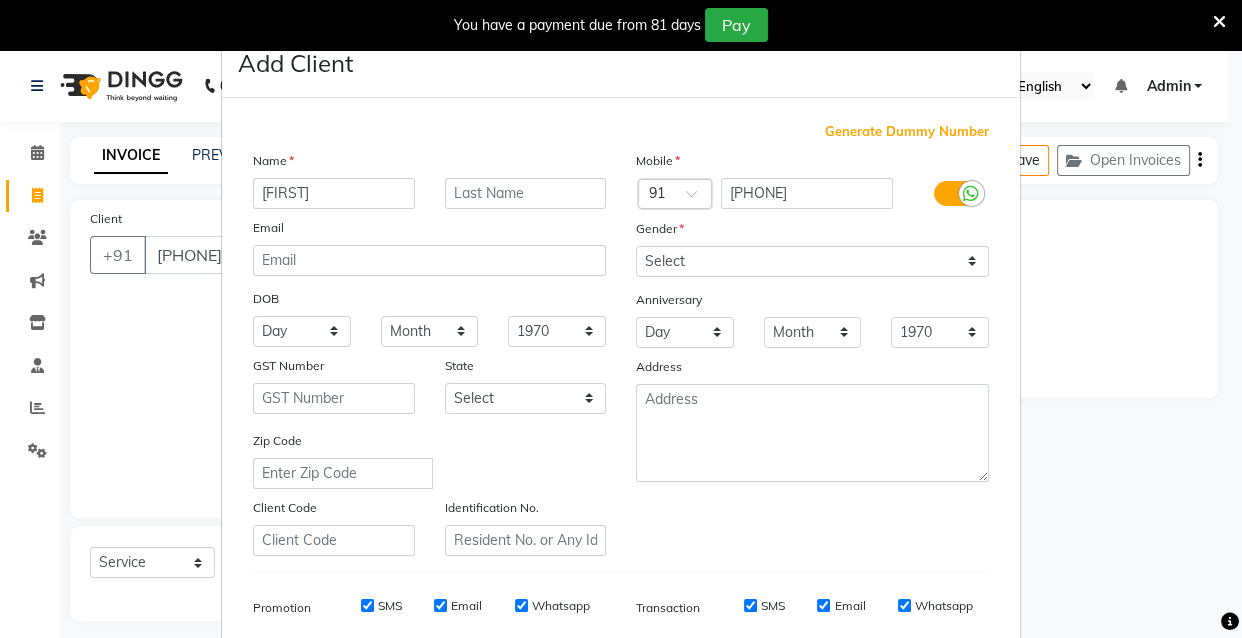 type on "[FIRST]" 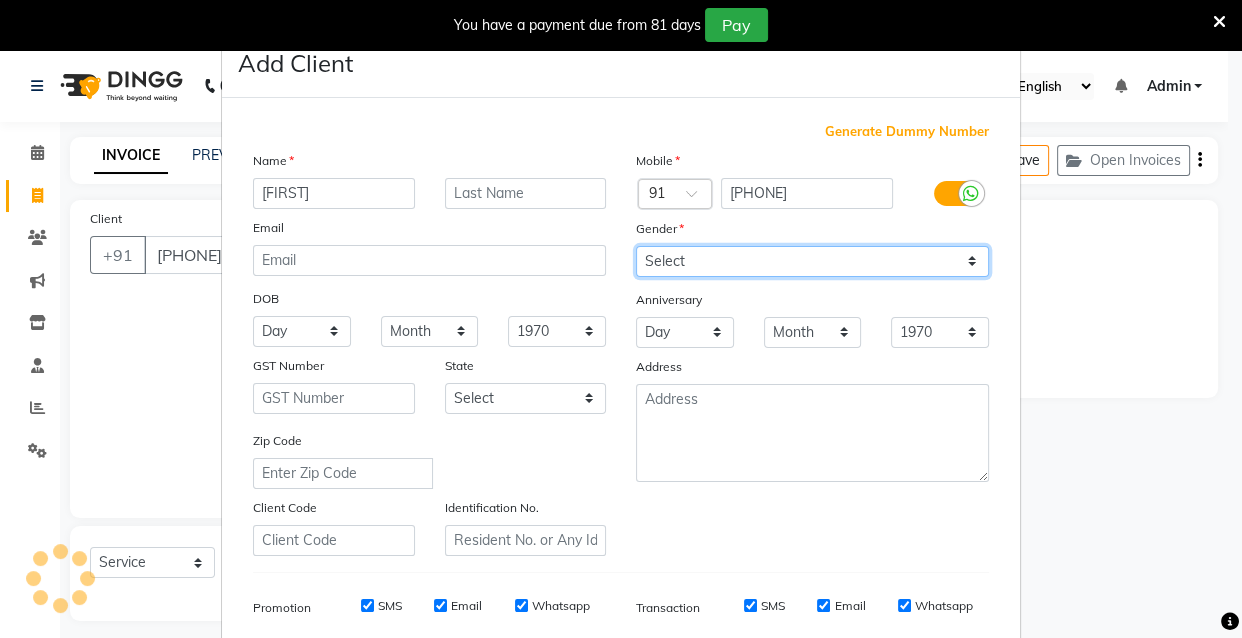 drag, startPoint x: 877, startPoint y: 231, endPoint x: 800, endPoint y: 262, distance: 83.00603 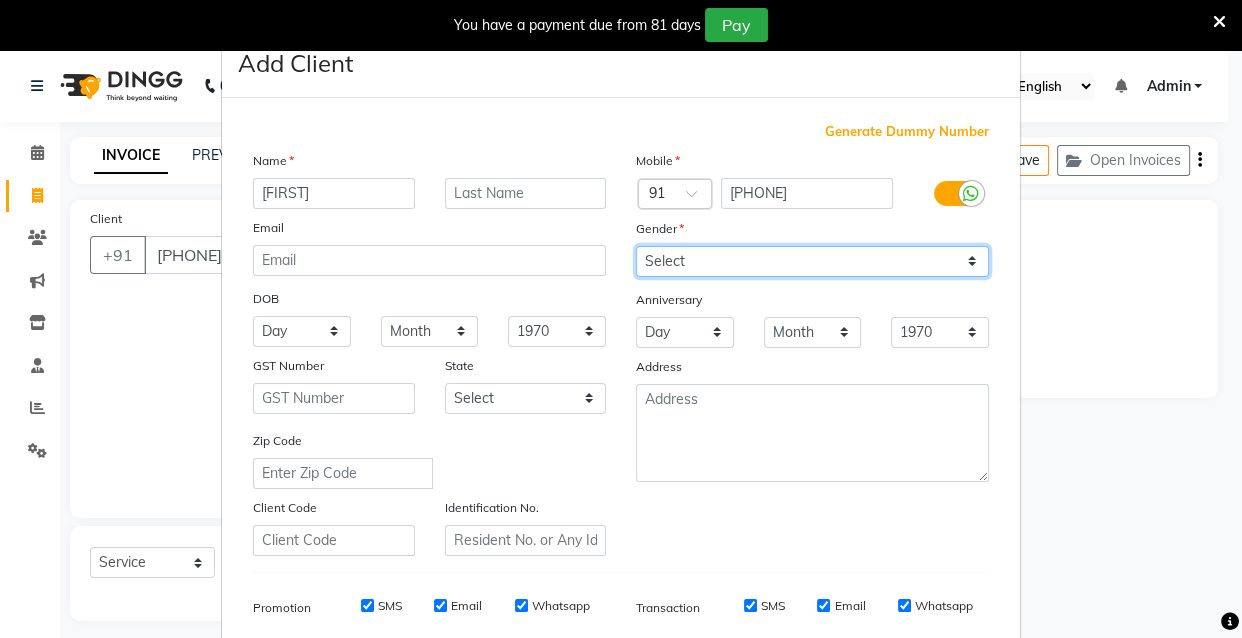 select on "female" 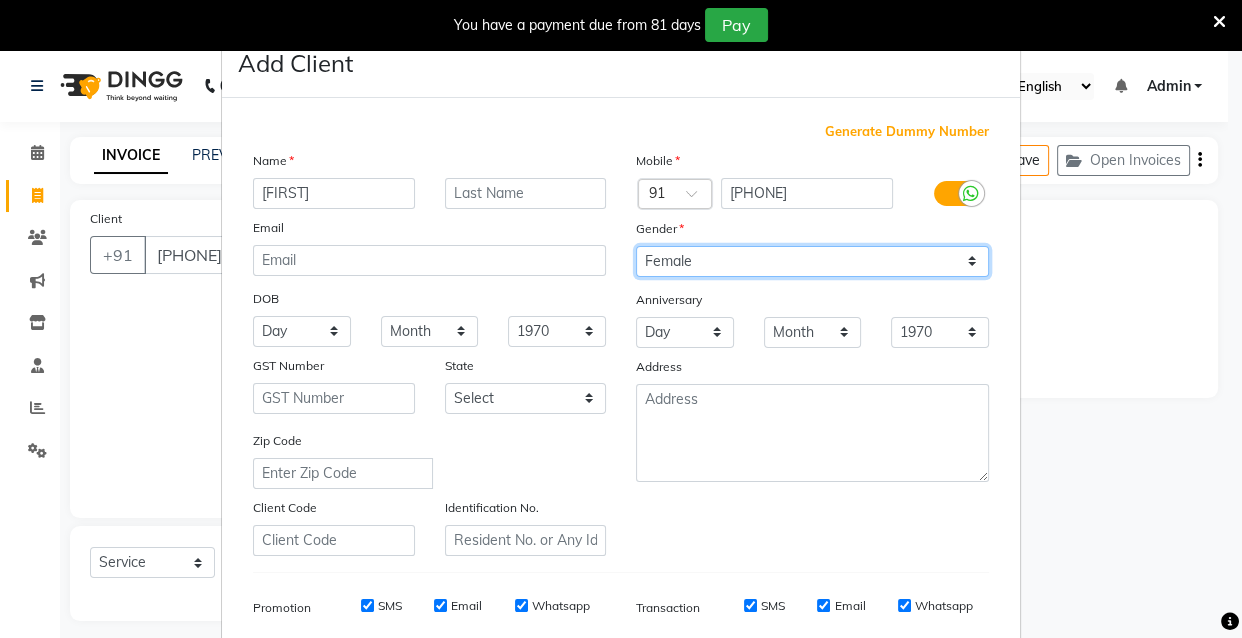 click on "Select Male Female Other Prefer Not To Say" at bounding box center [812, 261] 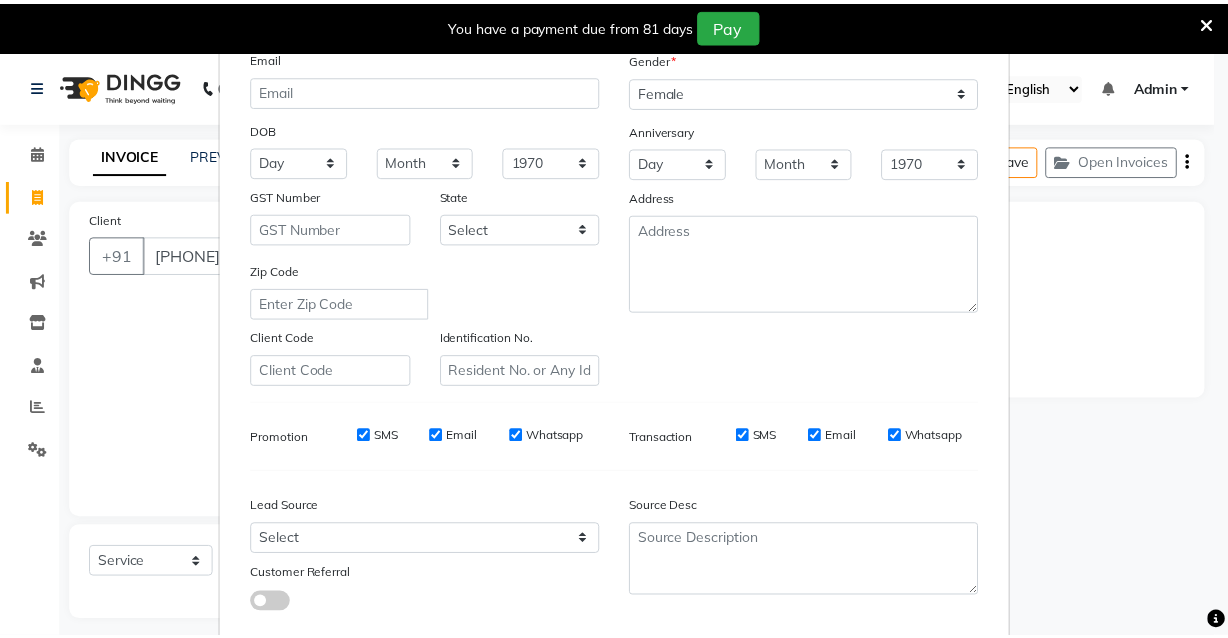 scroll, scrollTop: 290, scrollLeft: 0, axis: vertical 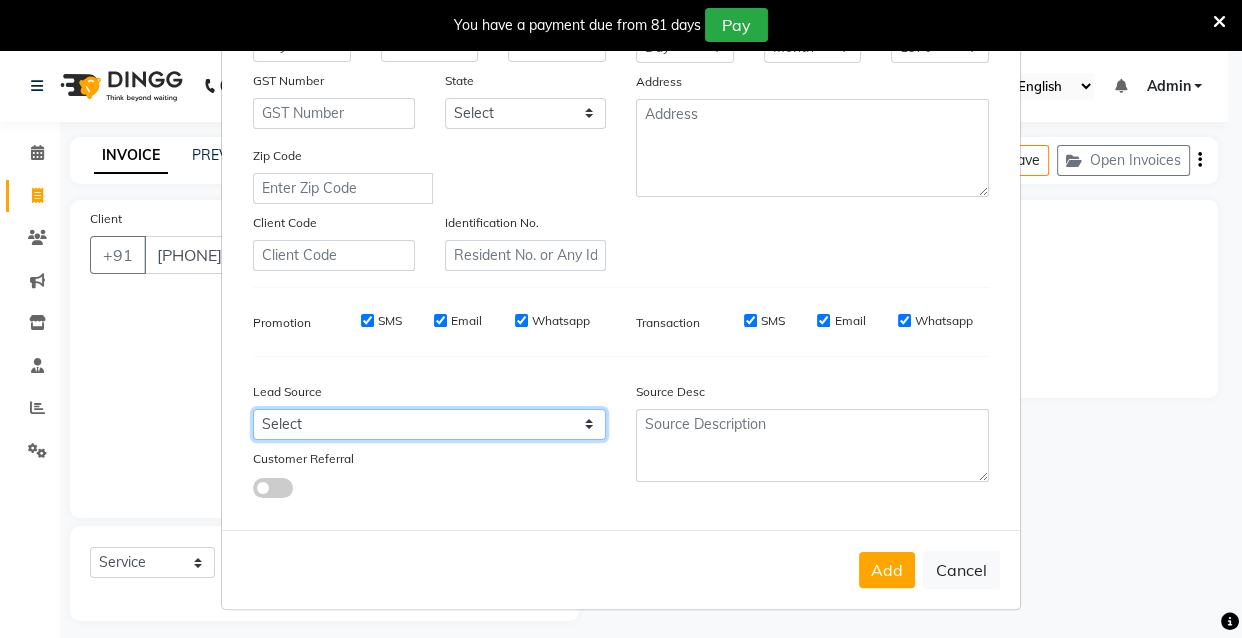 click on "Select Walk-in Referral Internet Friend Word of Mouth Advertisement Facebook JustDial Google Other" at bounding box center [429, 424] 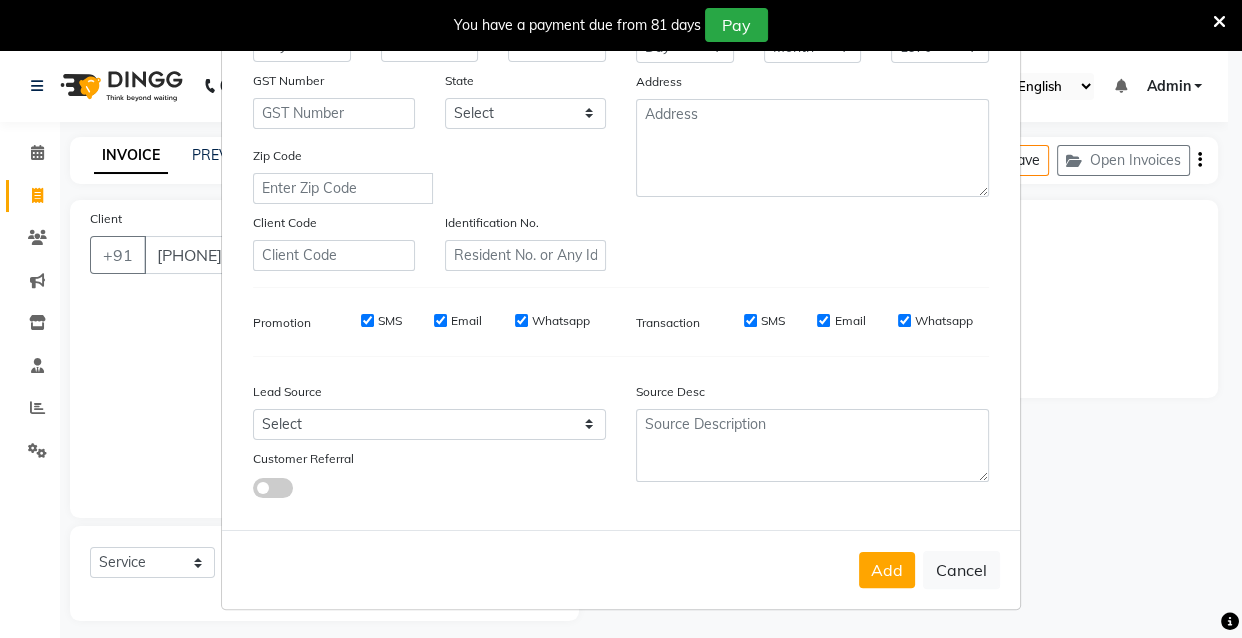 click on "Add   Cancel" at bounding box center (621, 569) 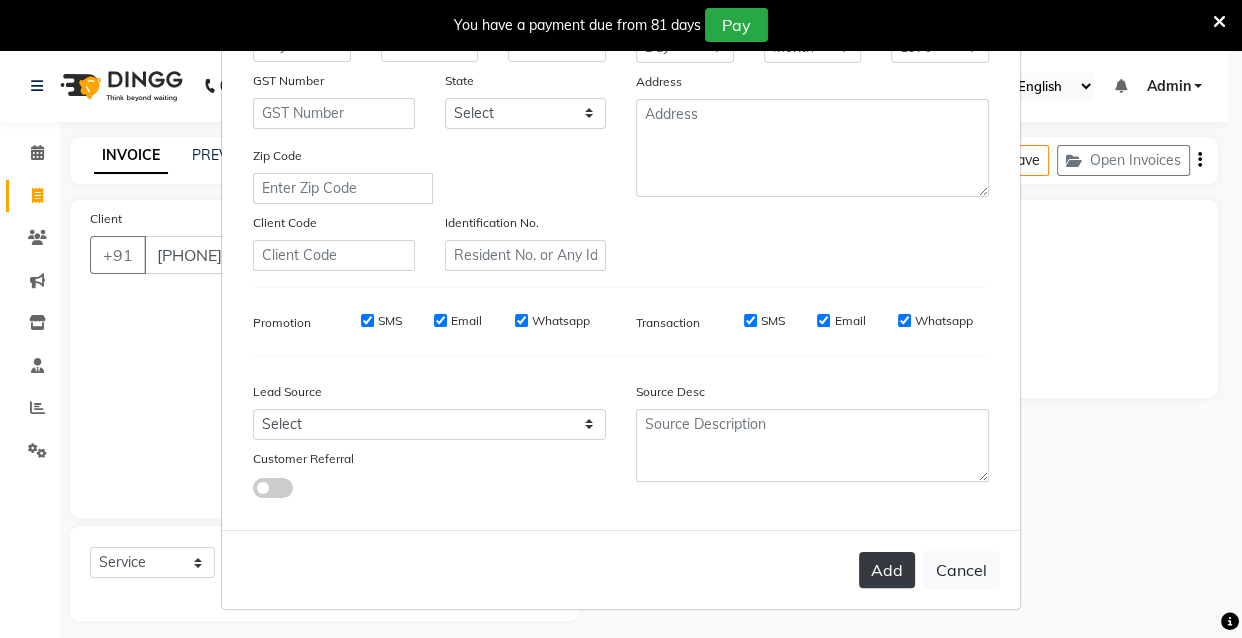 click on "Add" at bounding box center (887, 570) 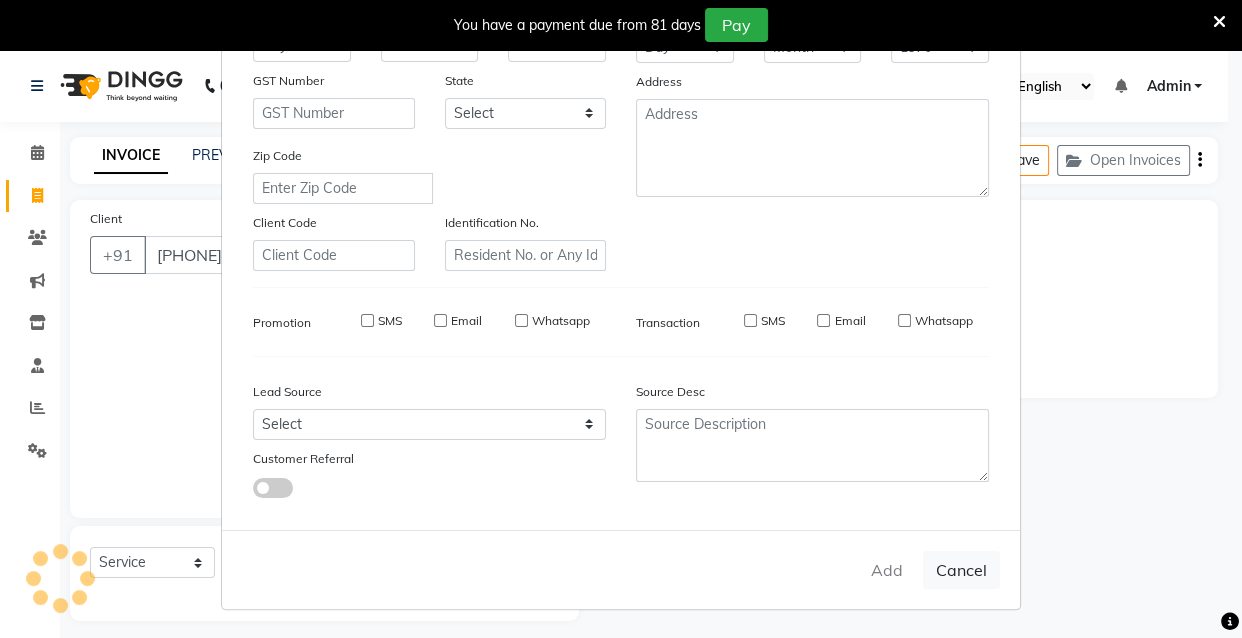 type 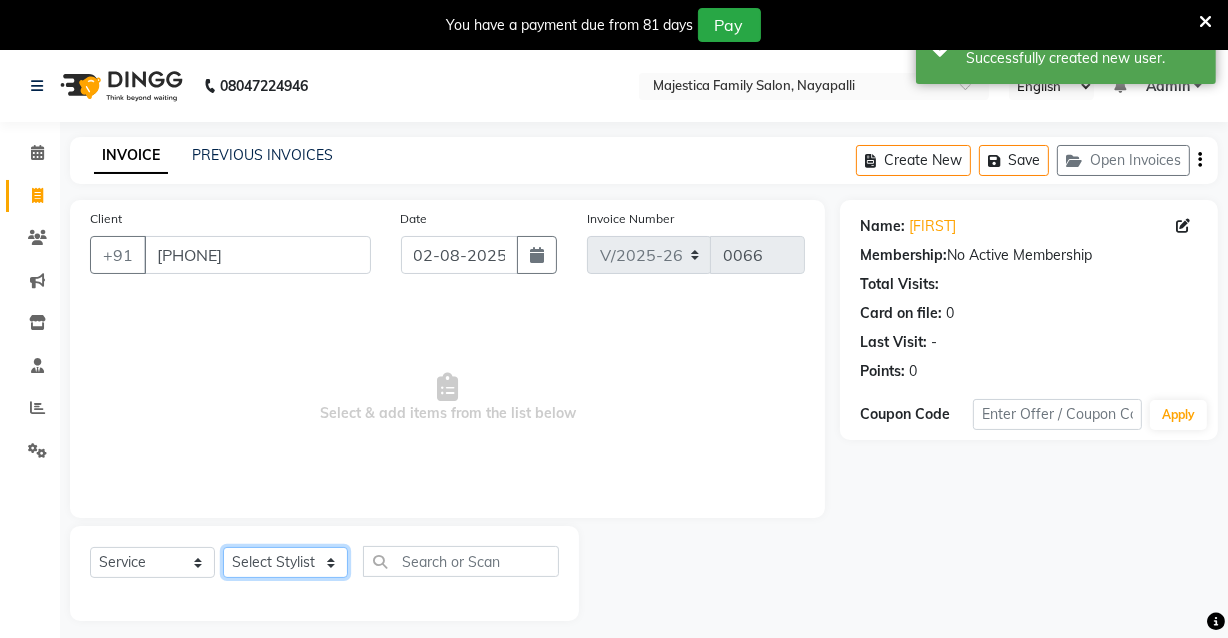 click on "Select Stylist [FIRST] [LAST] [FIRST] [LAST] [FIRST]" 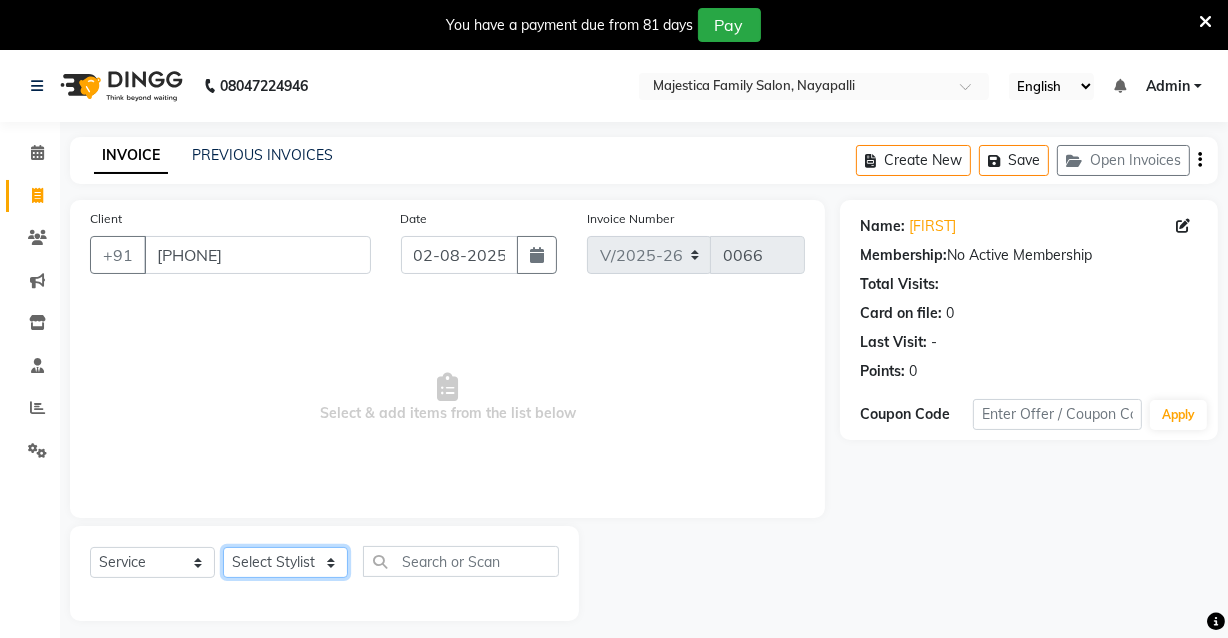 select on "82012" 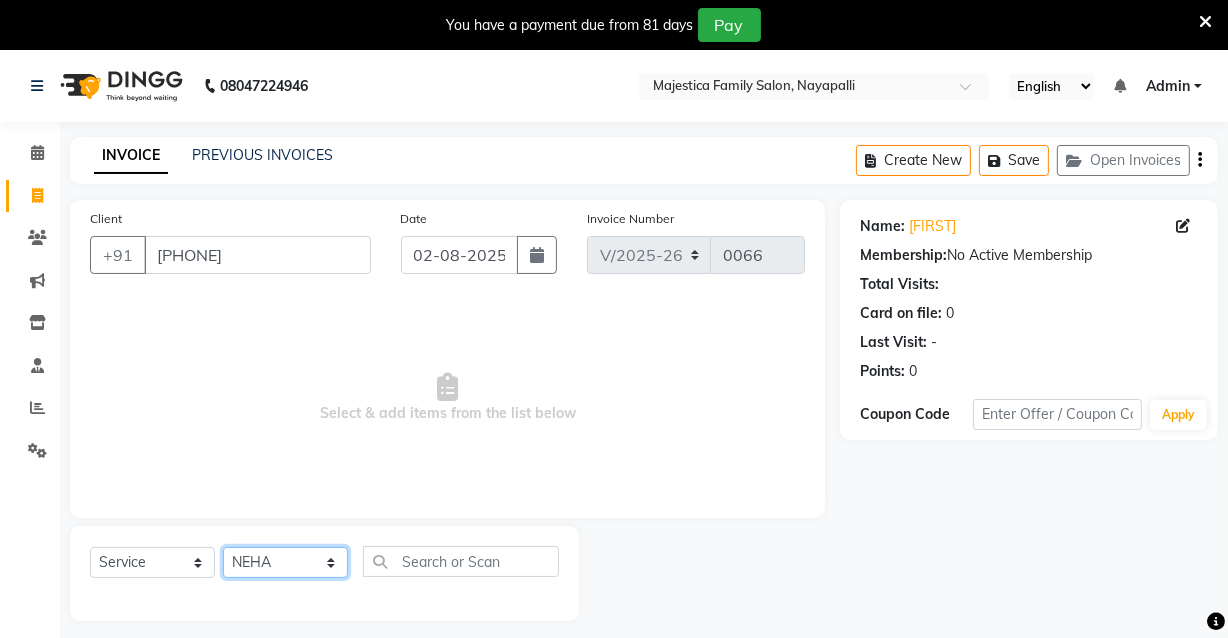 click on "Select Stylist [FIRST] [LAST] [FIRST] [LAST] [FIRST]" 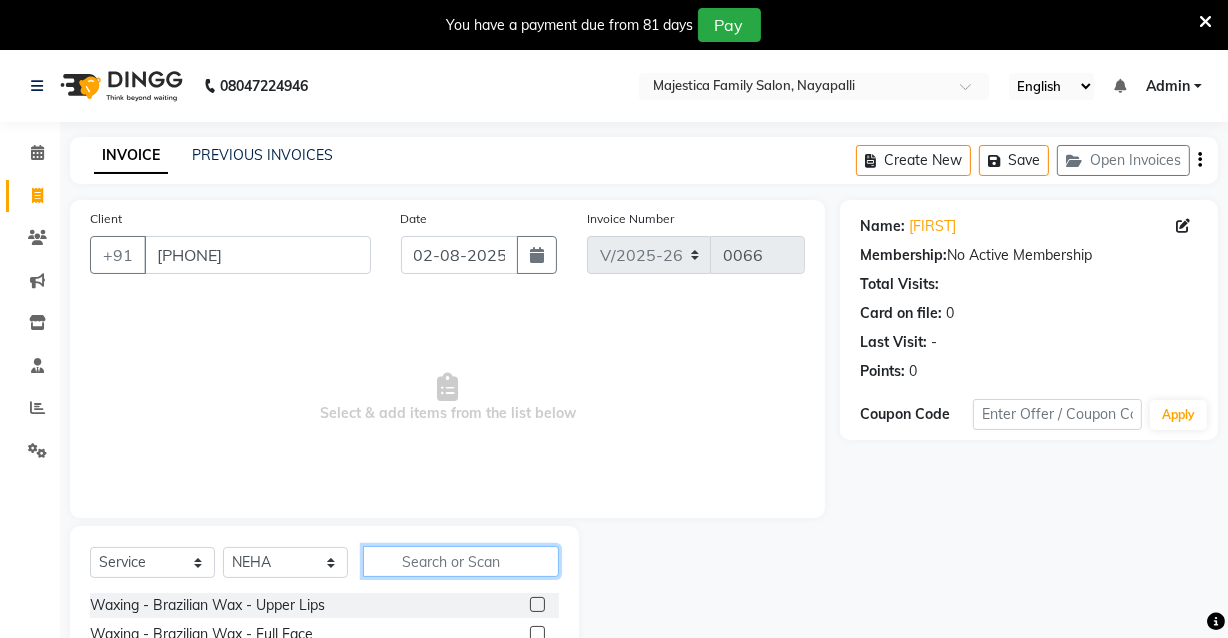 click 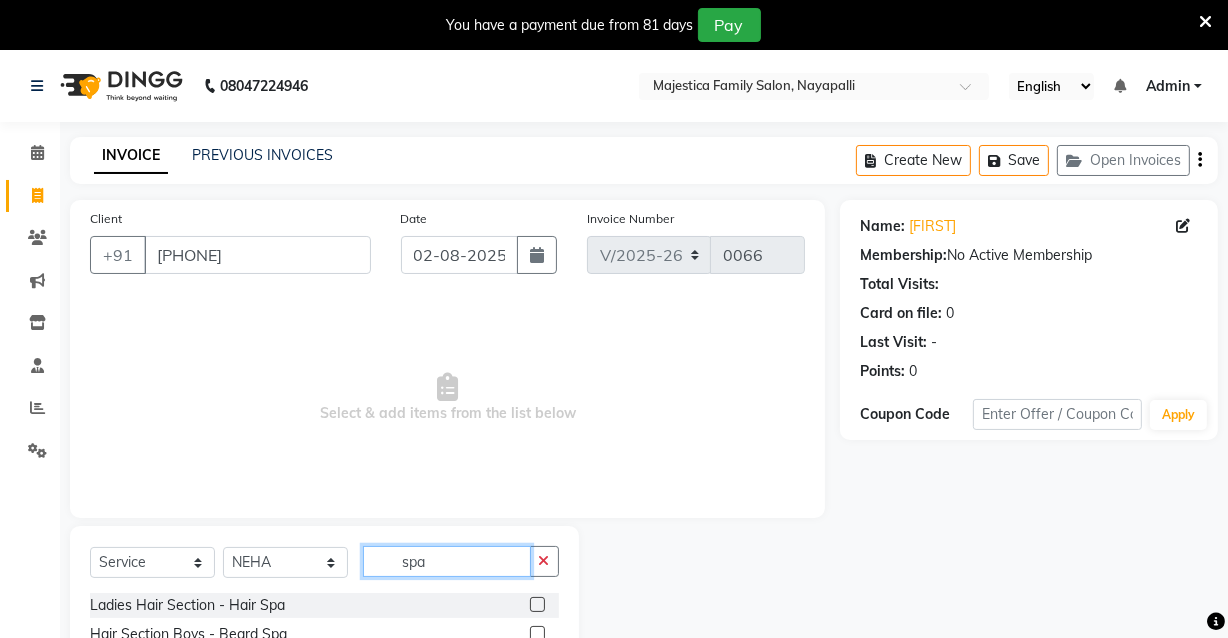 type on "spa" 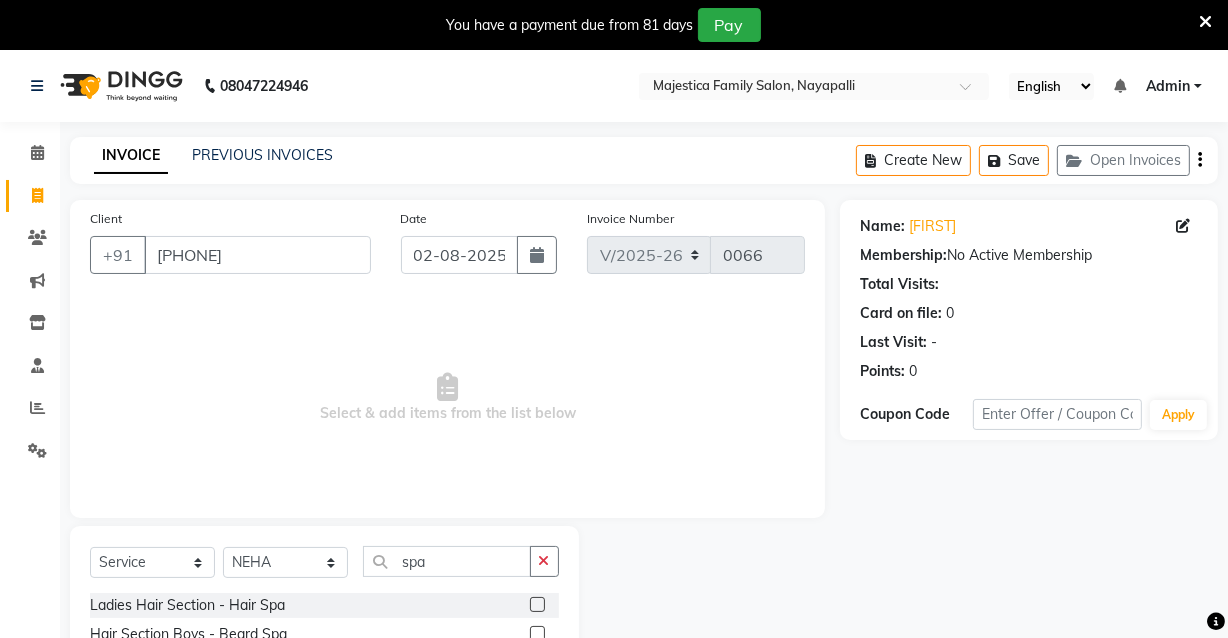 click 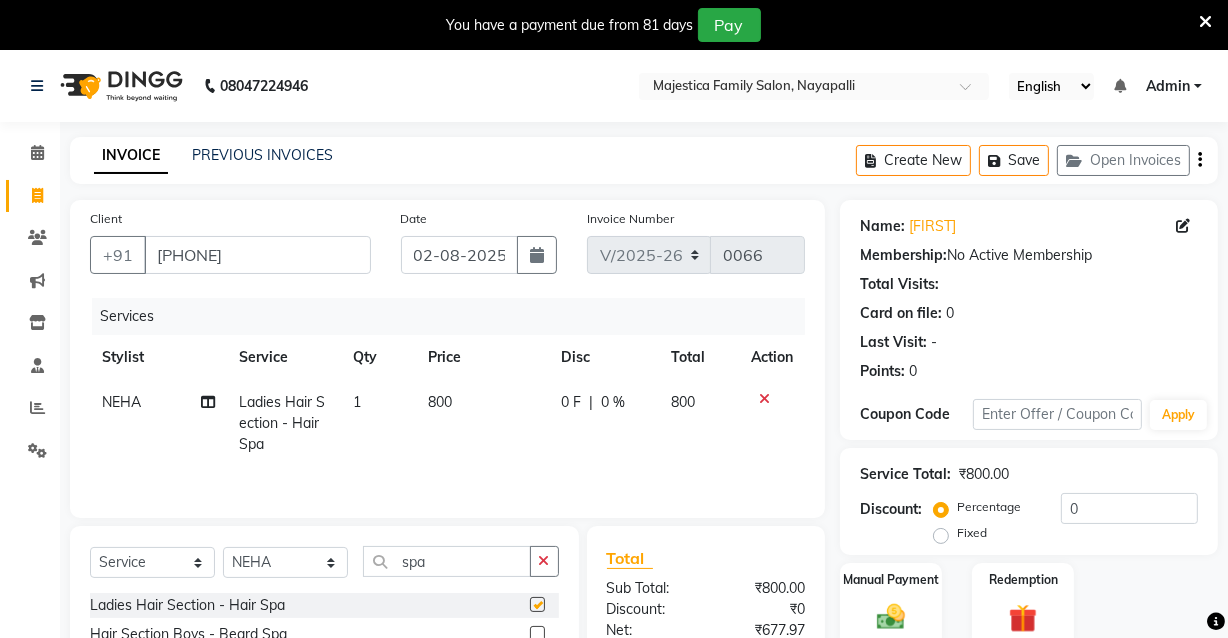checkbox on "false" 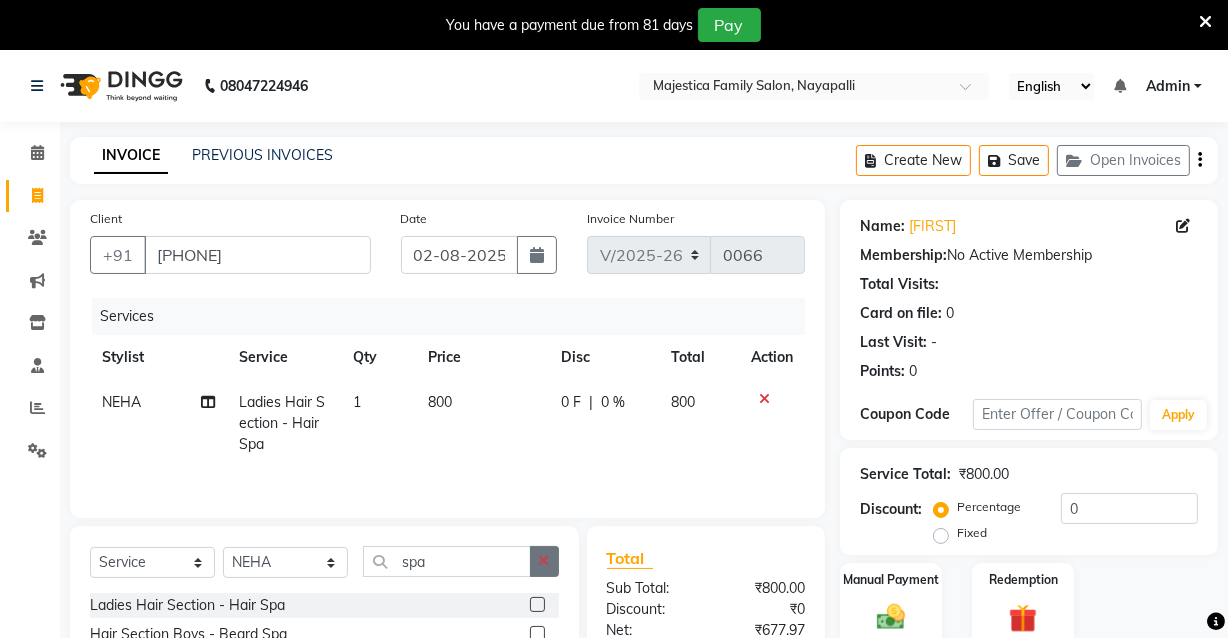 click 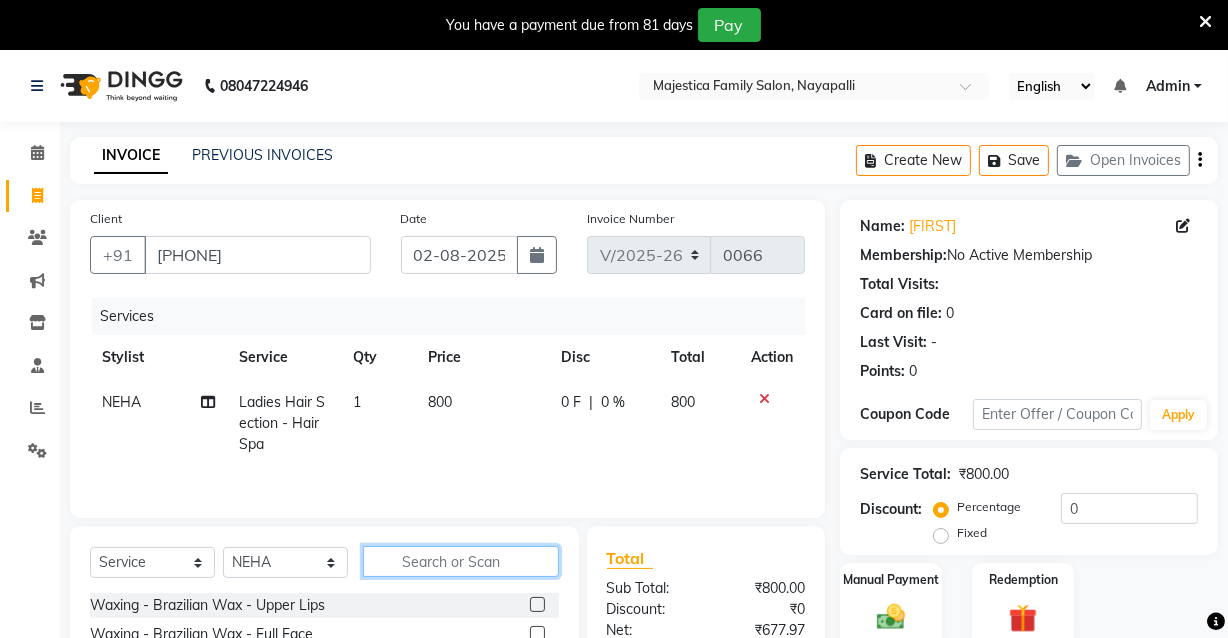 click 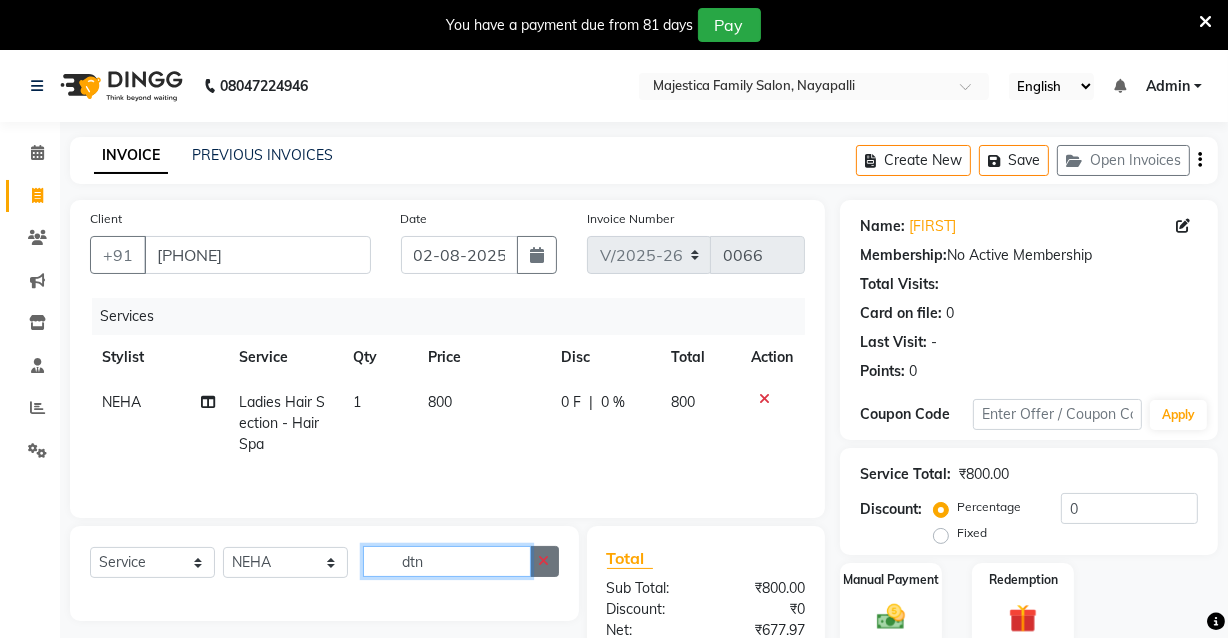 type on "dtn" 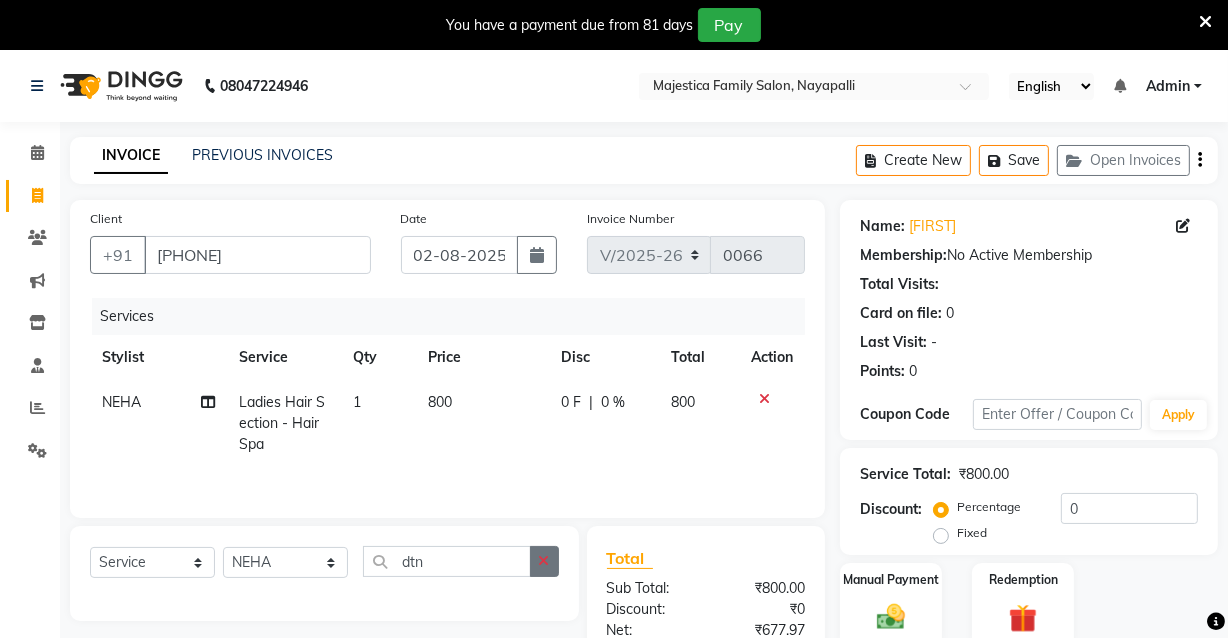 click 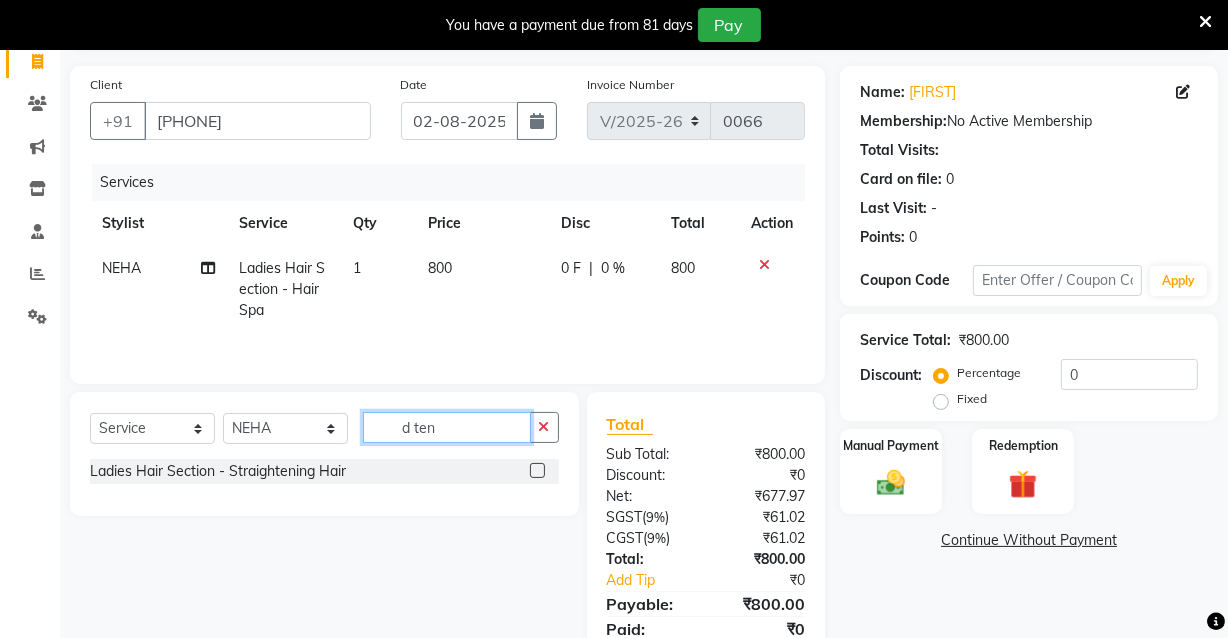 scroll, scrollTop: 212, scrollLeft: 0, axis: vertical 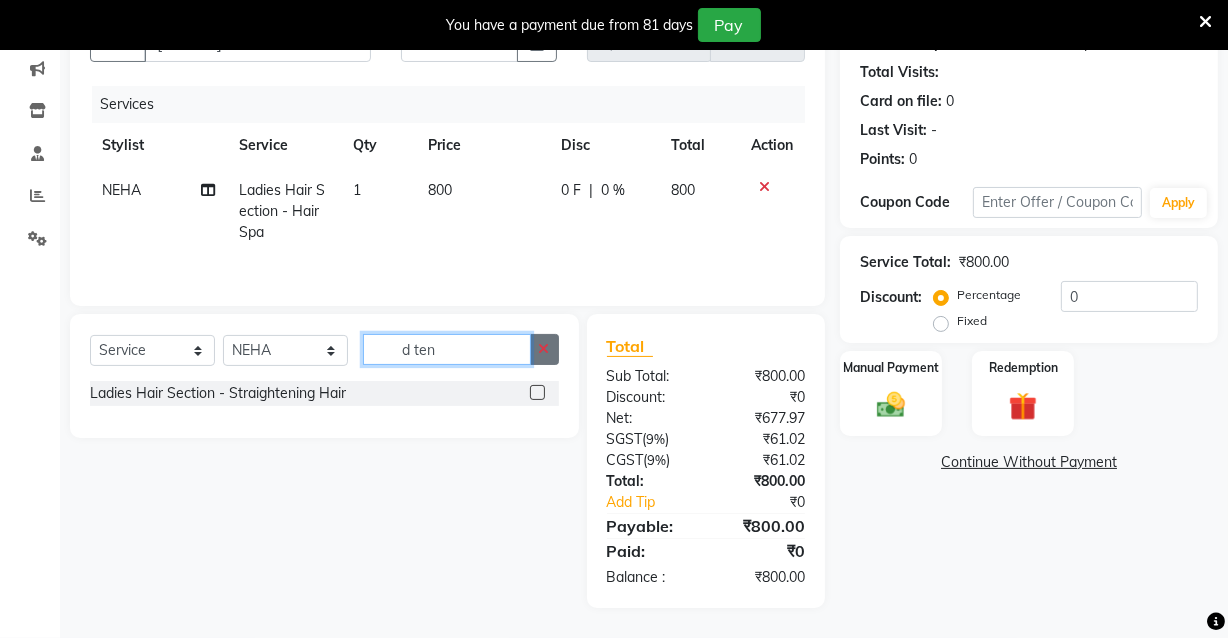 type on "d ten" 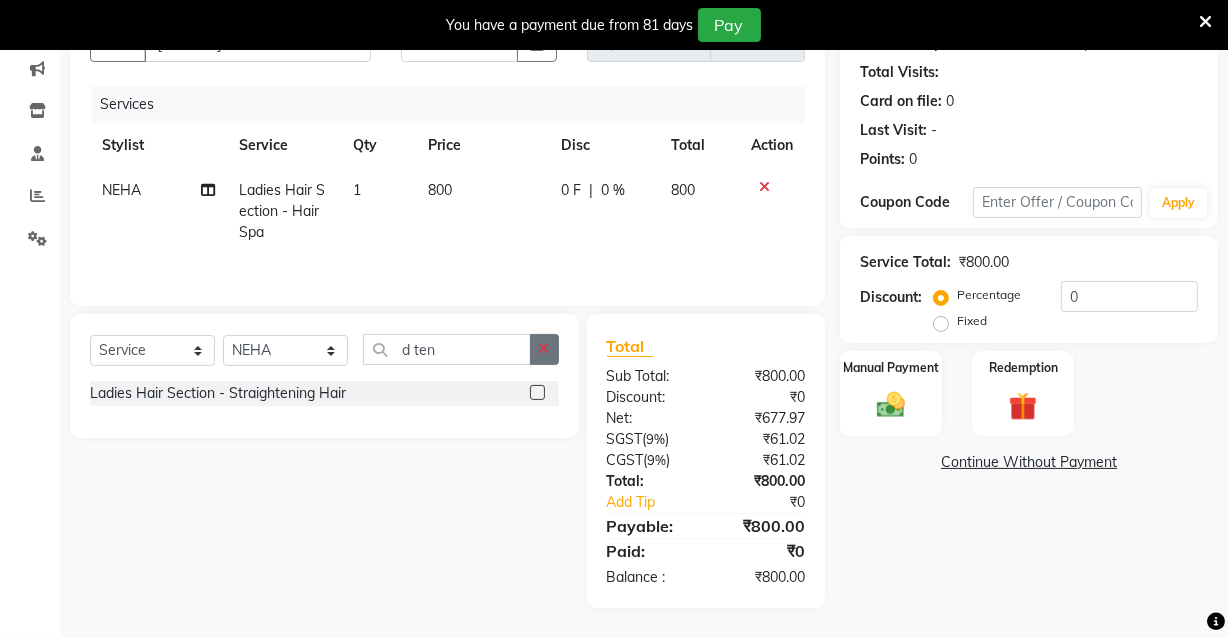 click 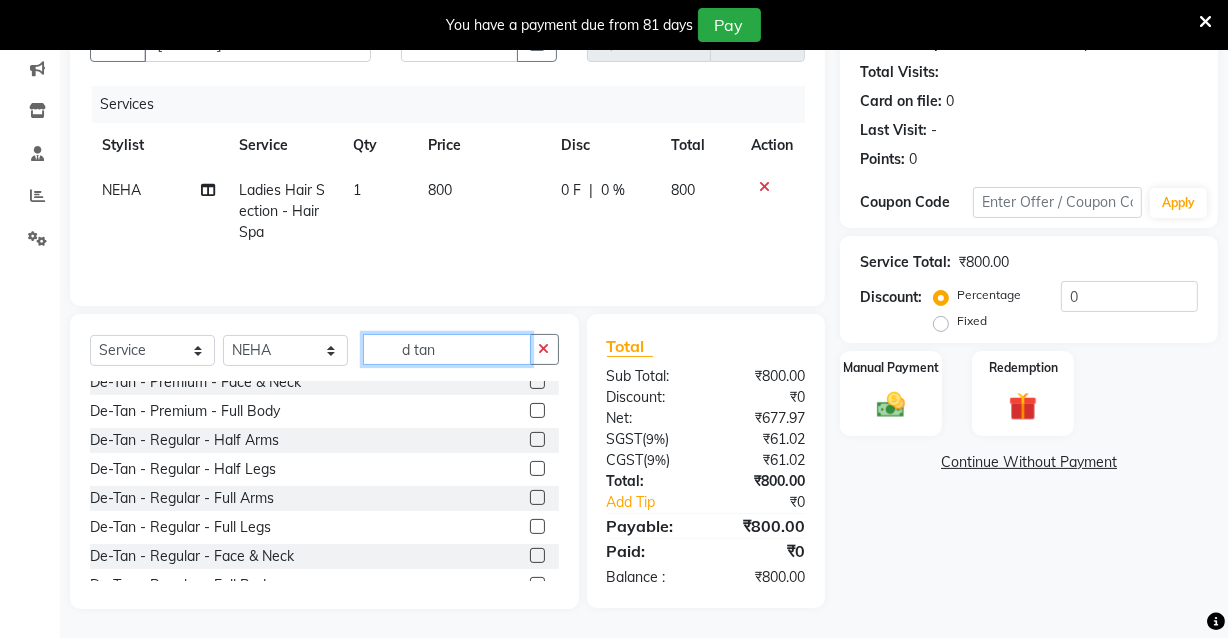 scroll, scrollTop: 148, scrollLeft: 0, axis: vertical 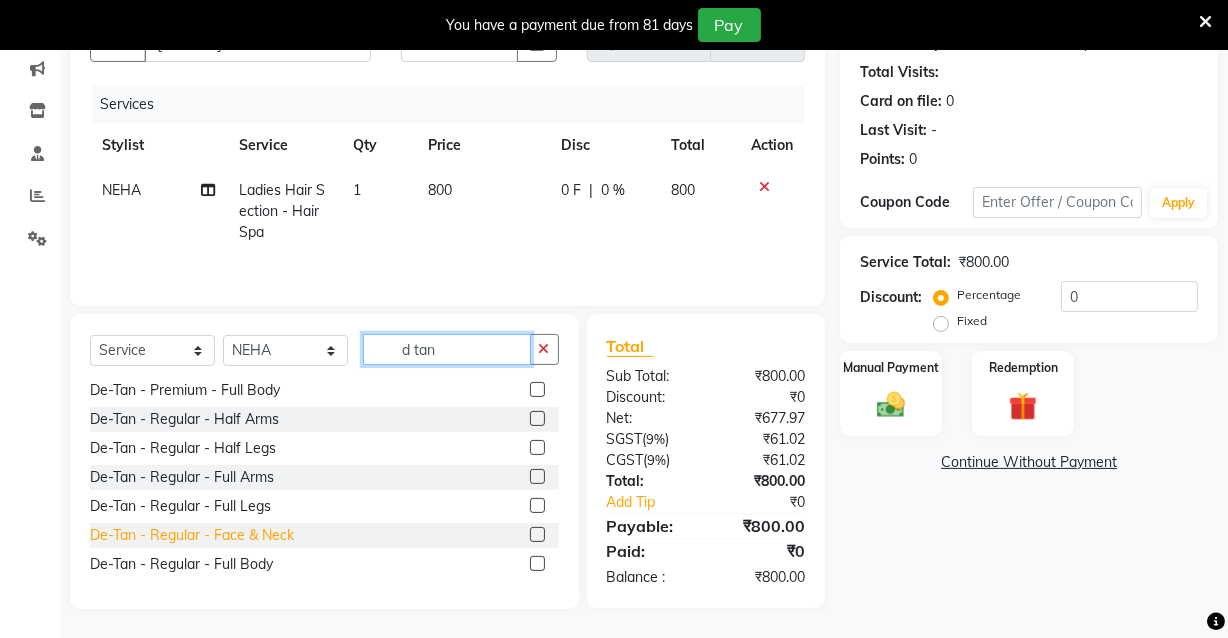 type on "d tan" 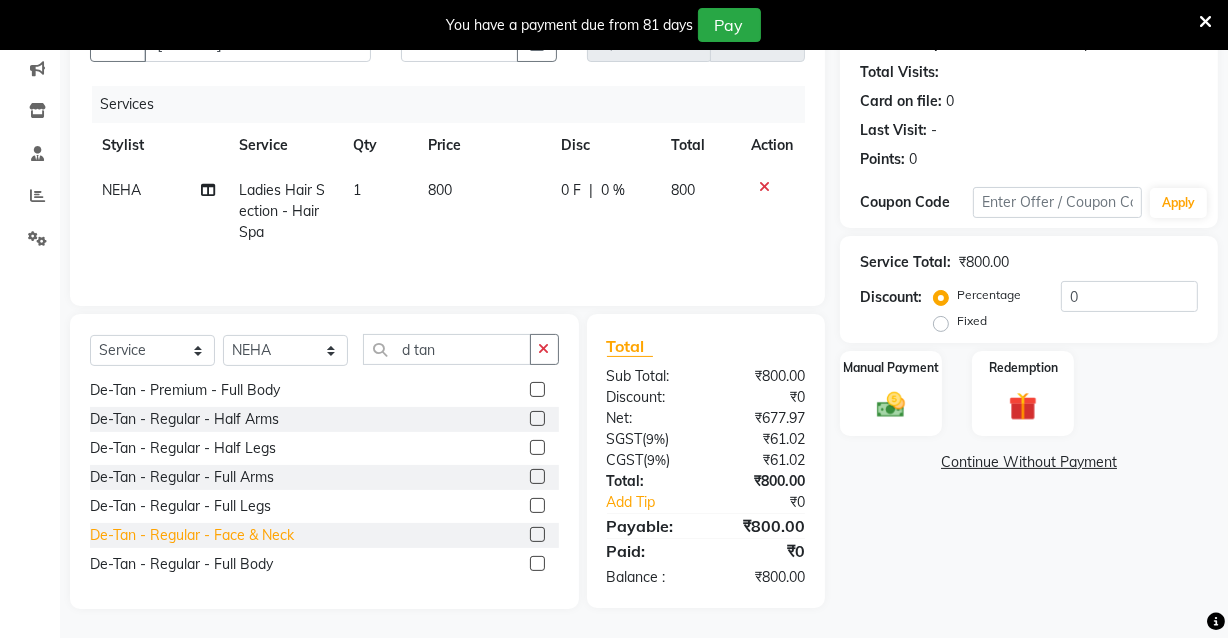 click on "De-Tan - Regular - Face & Neck" 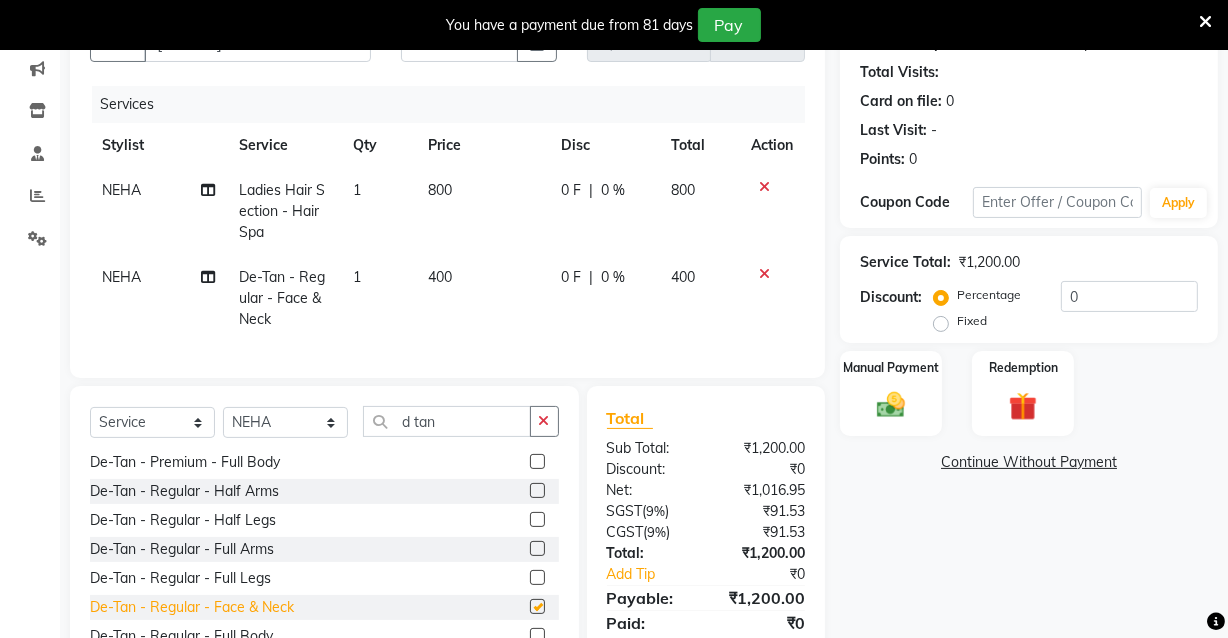 checkbox on "false" 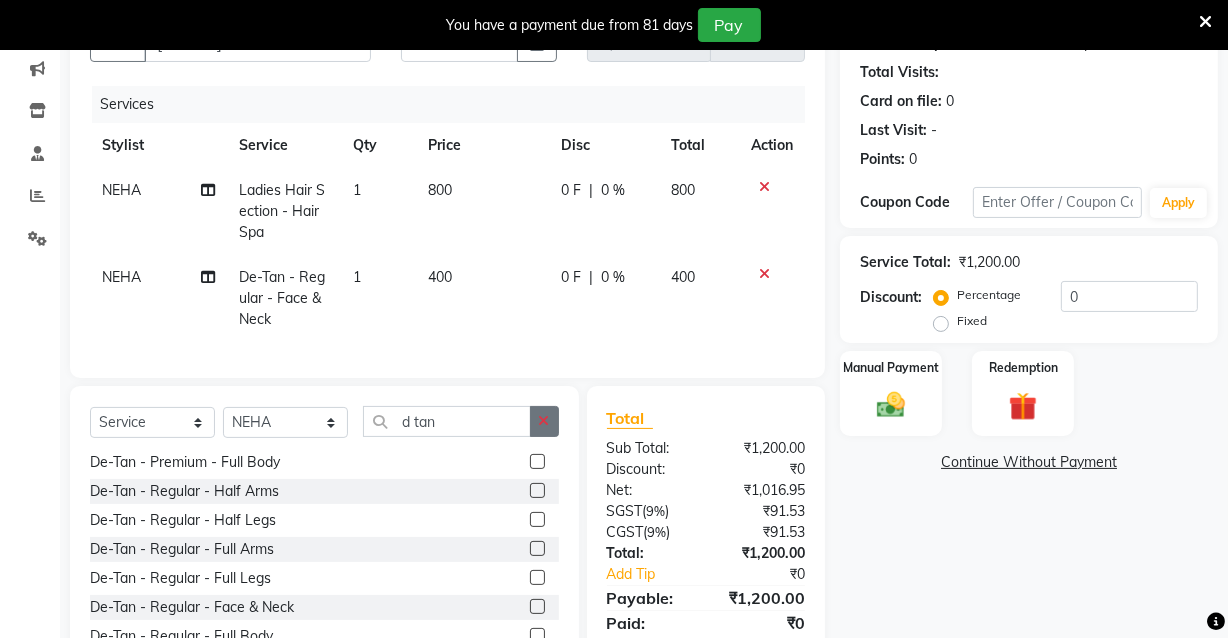 click 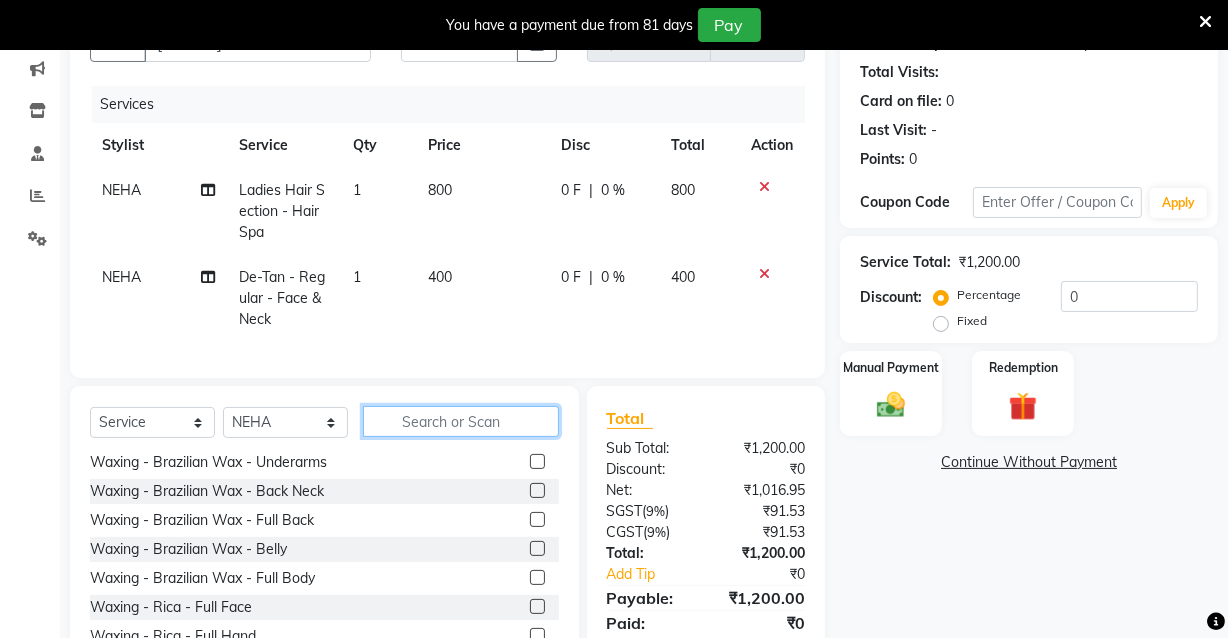 click 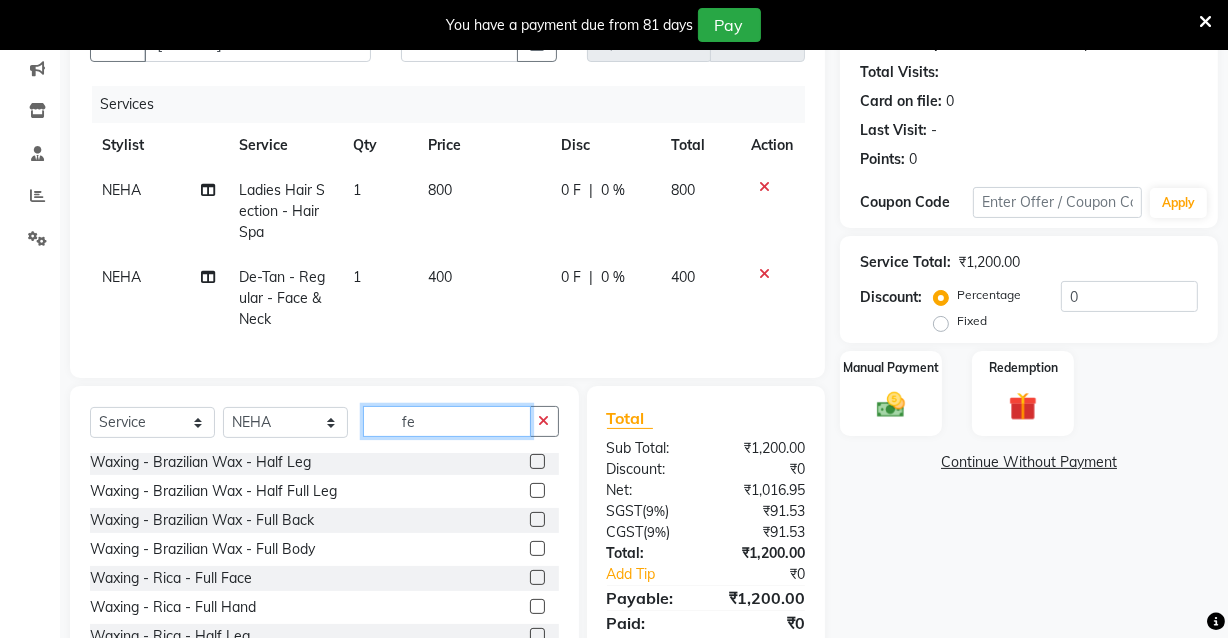 scroll, scrollTop: 0, scrollLeft: 0, axis: both 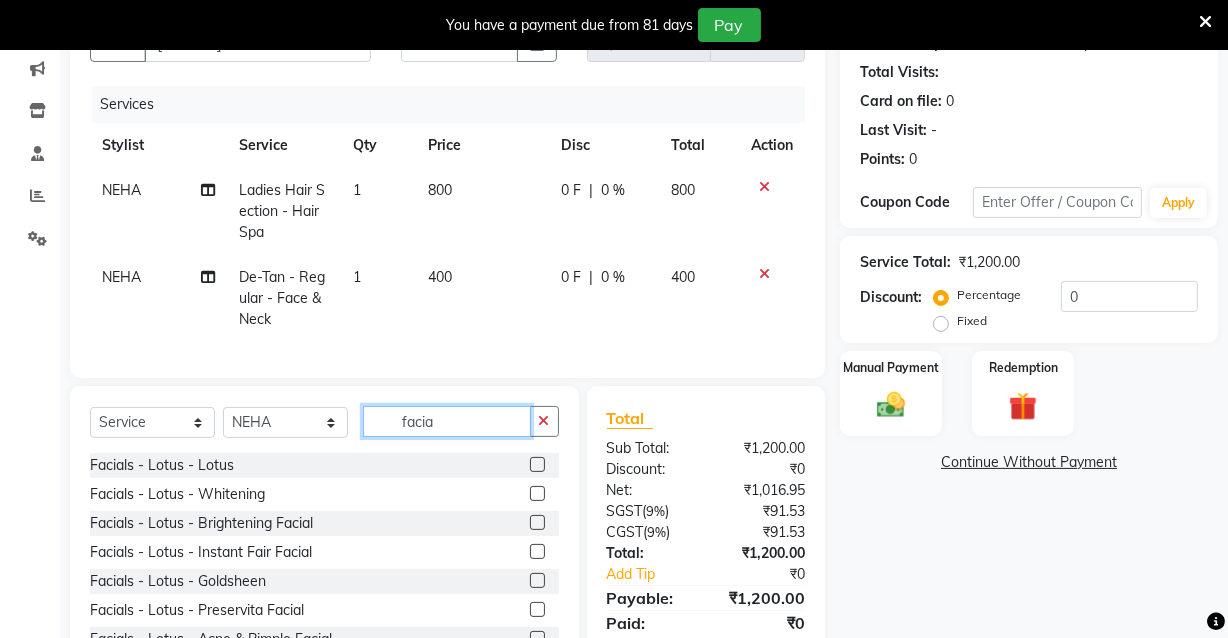type on "facia" 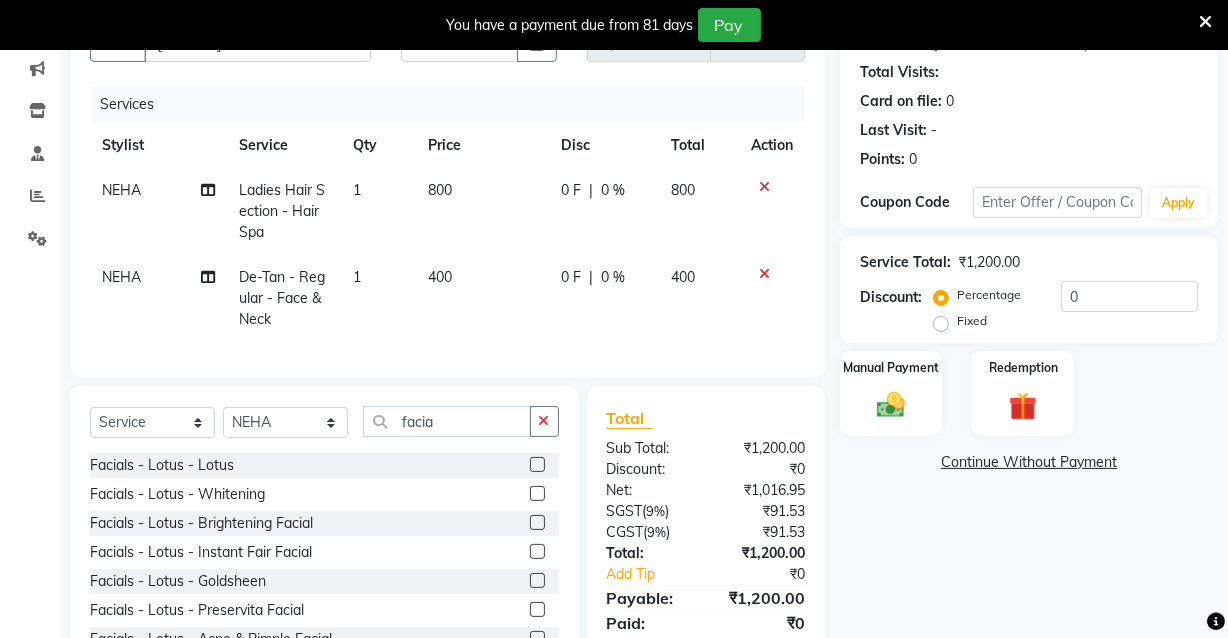 click 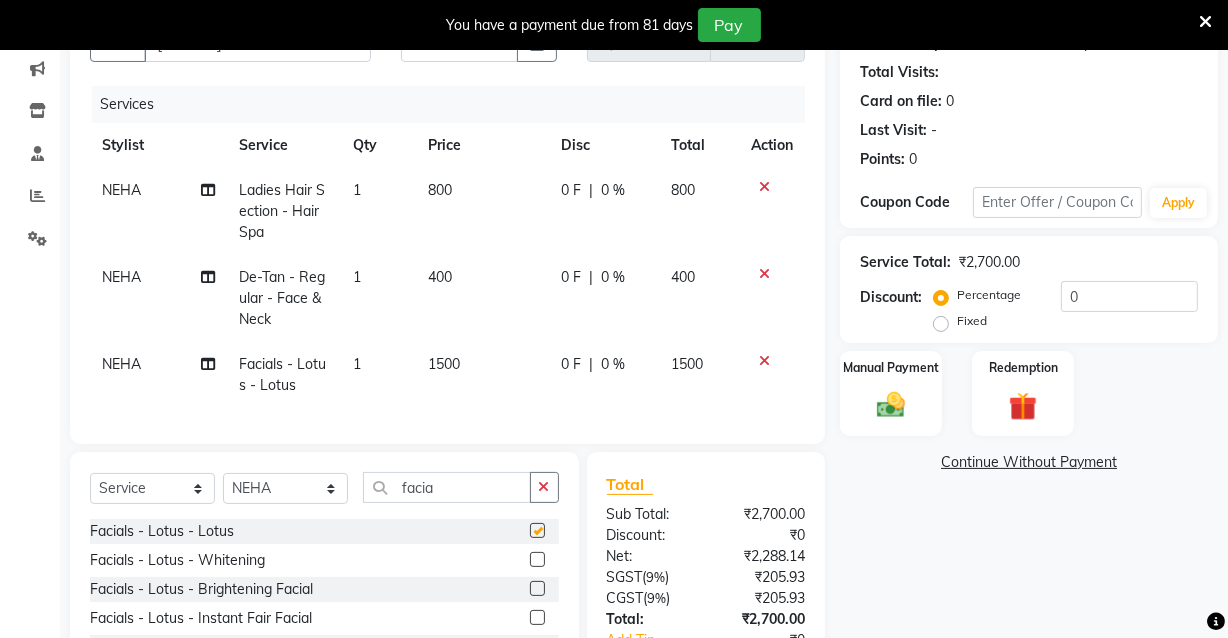 checkbox on "false" 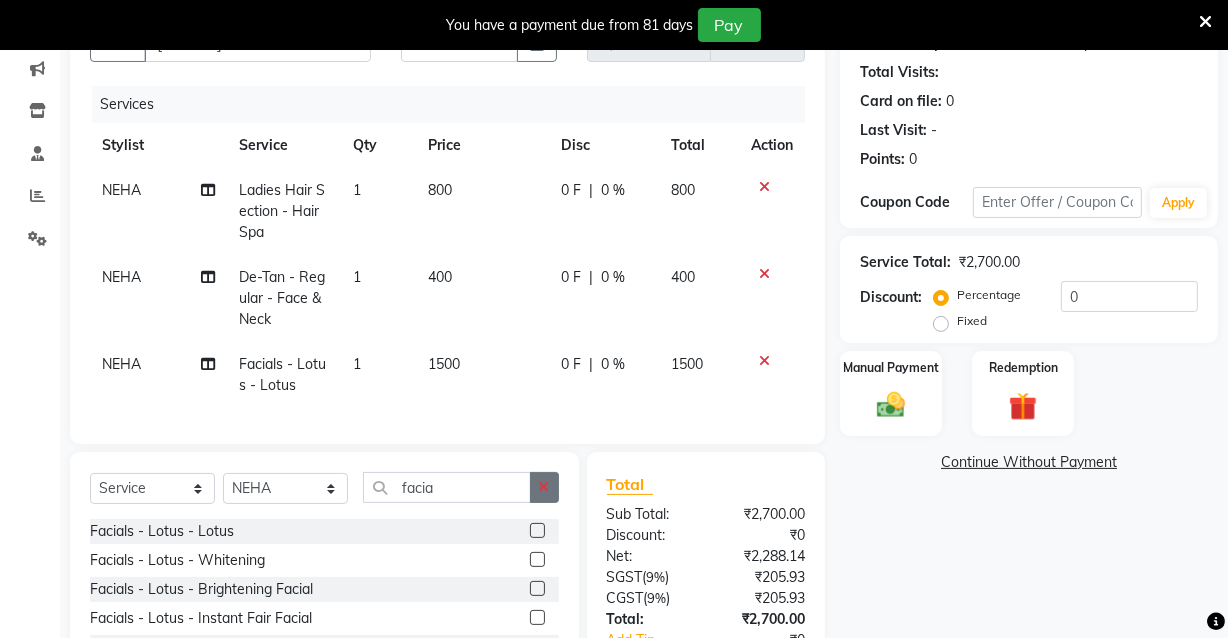 click 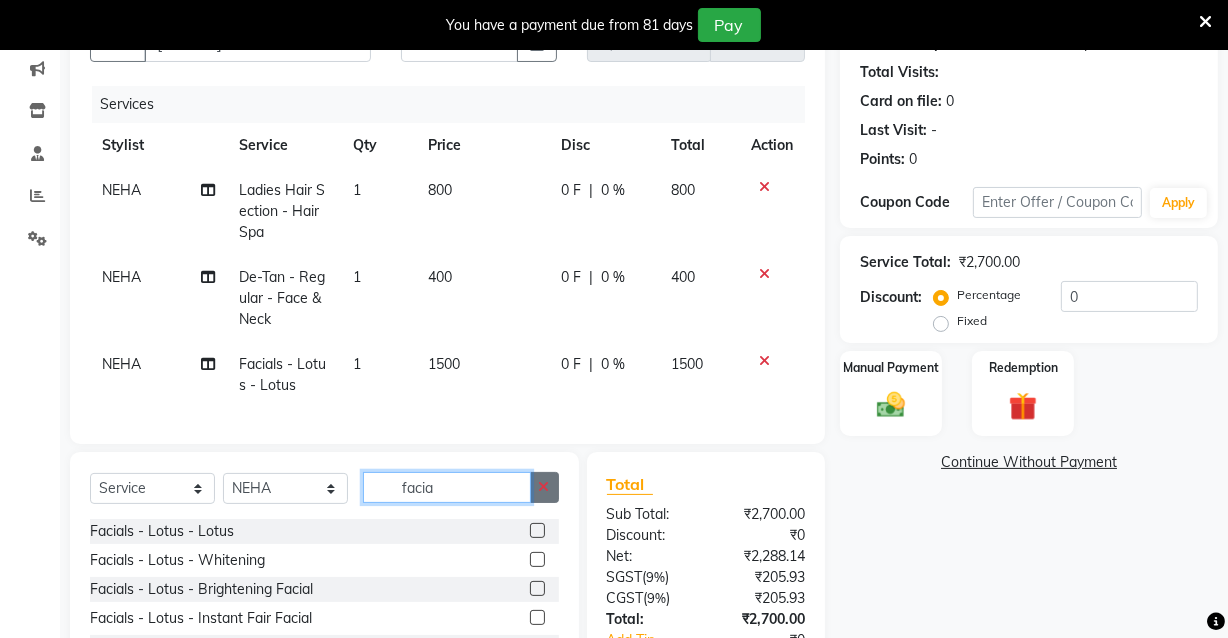 type 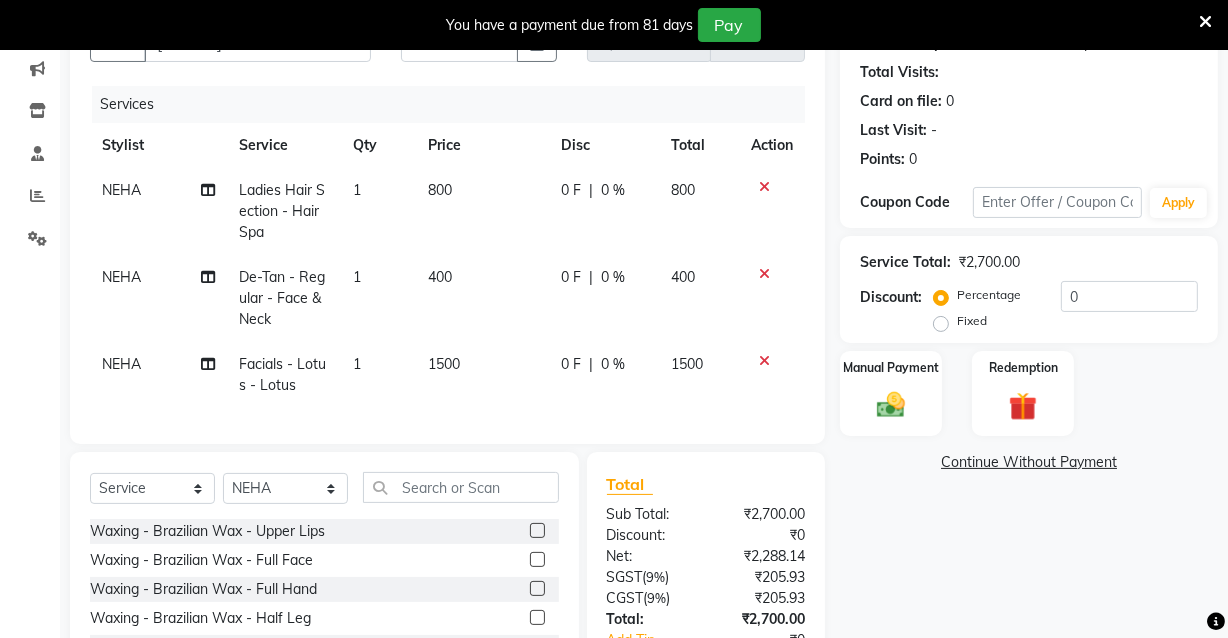 click 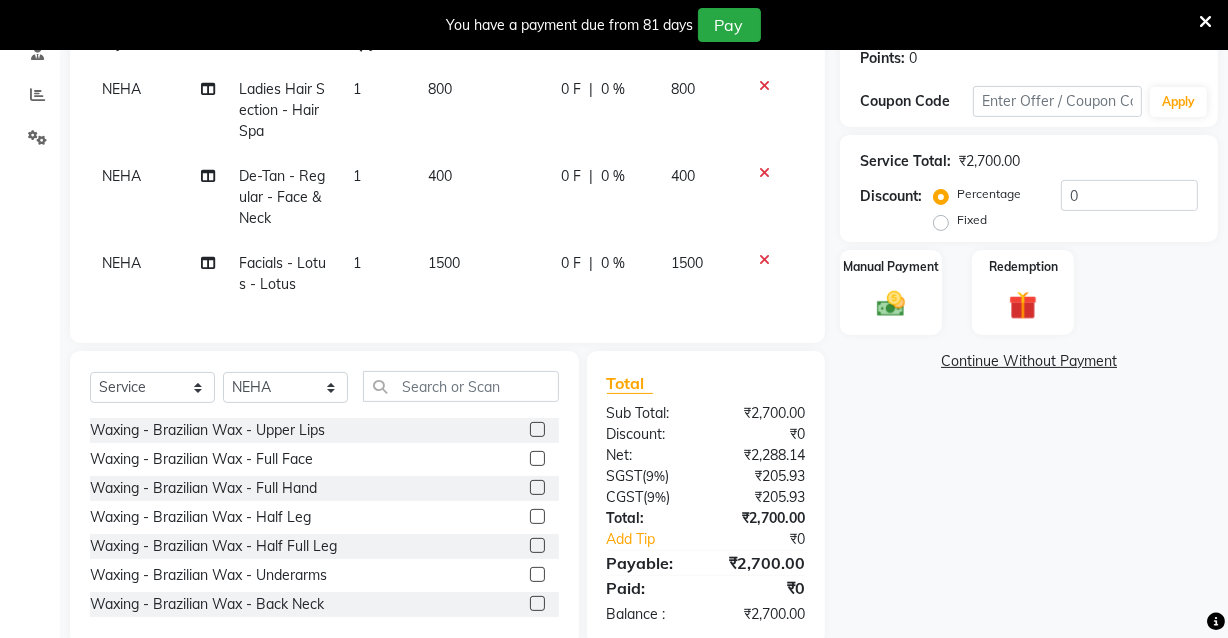 scroll, scrollTop: 316, scrollLeft: 0, axis: vertical 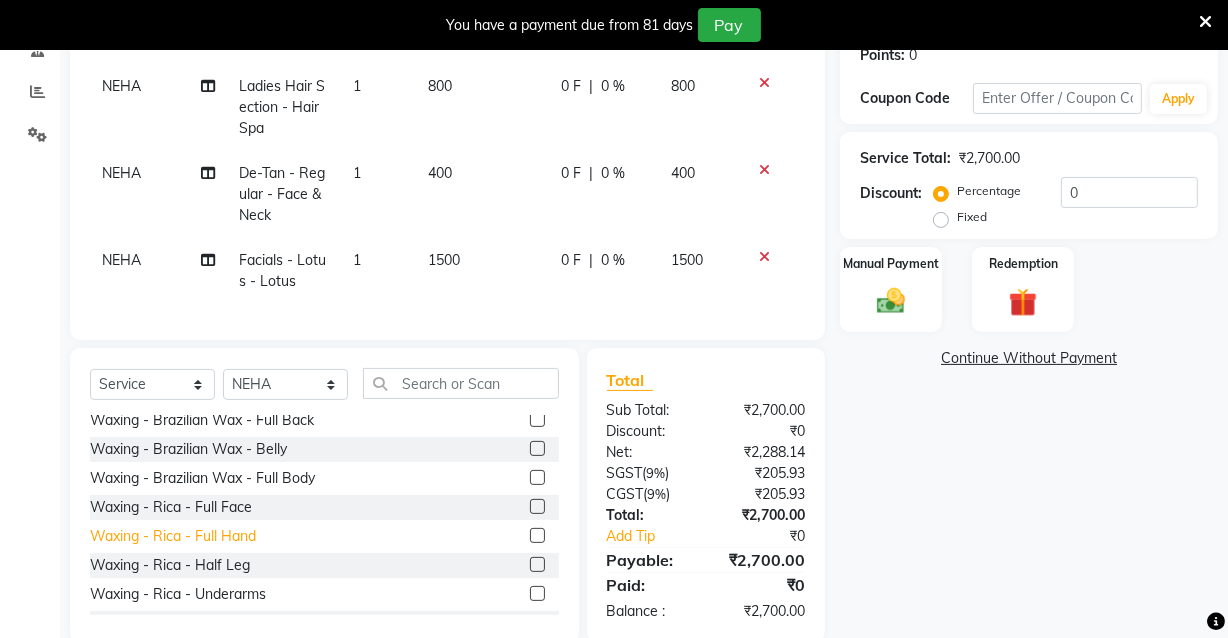 click on "Waxing - Rica - Full Hand" 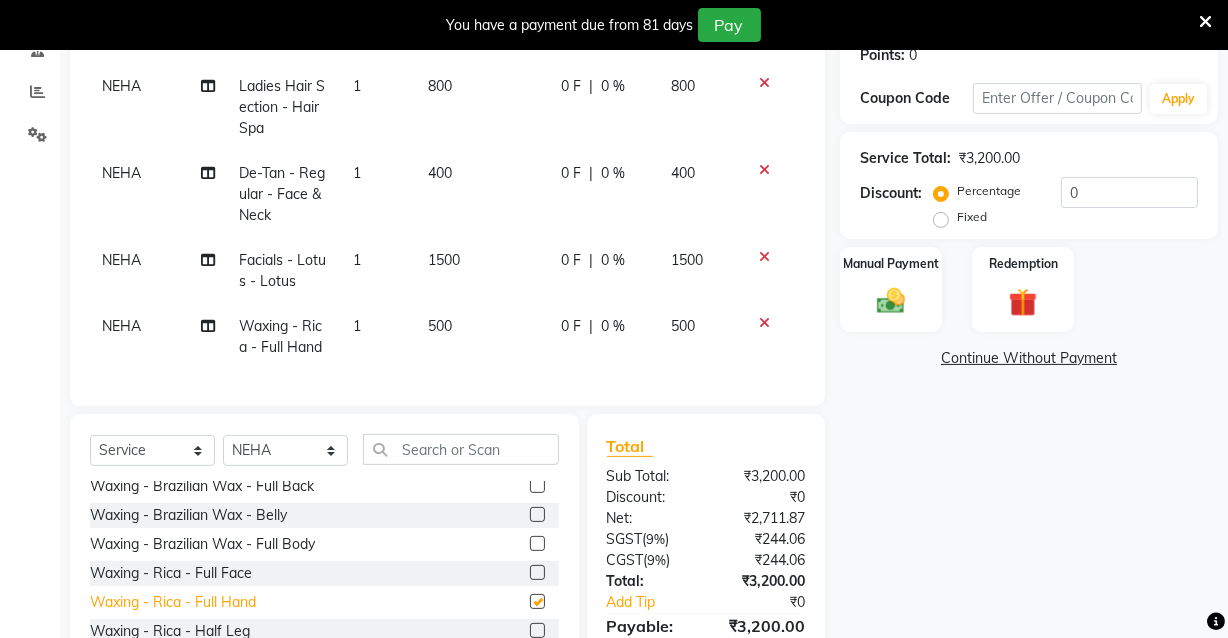 checkbox on "false" 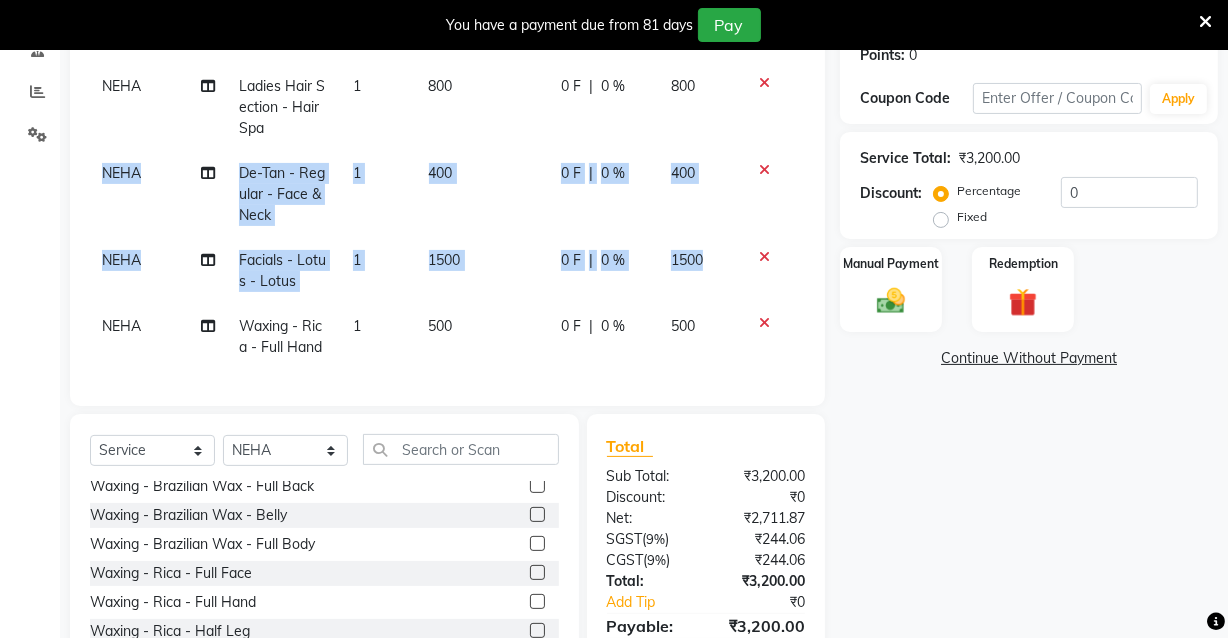 drag, startPoint x: 757, startPoint y: 117, endPoint x: 745, endPoint y: 299, distance: 182.39517 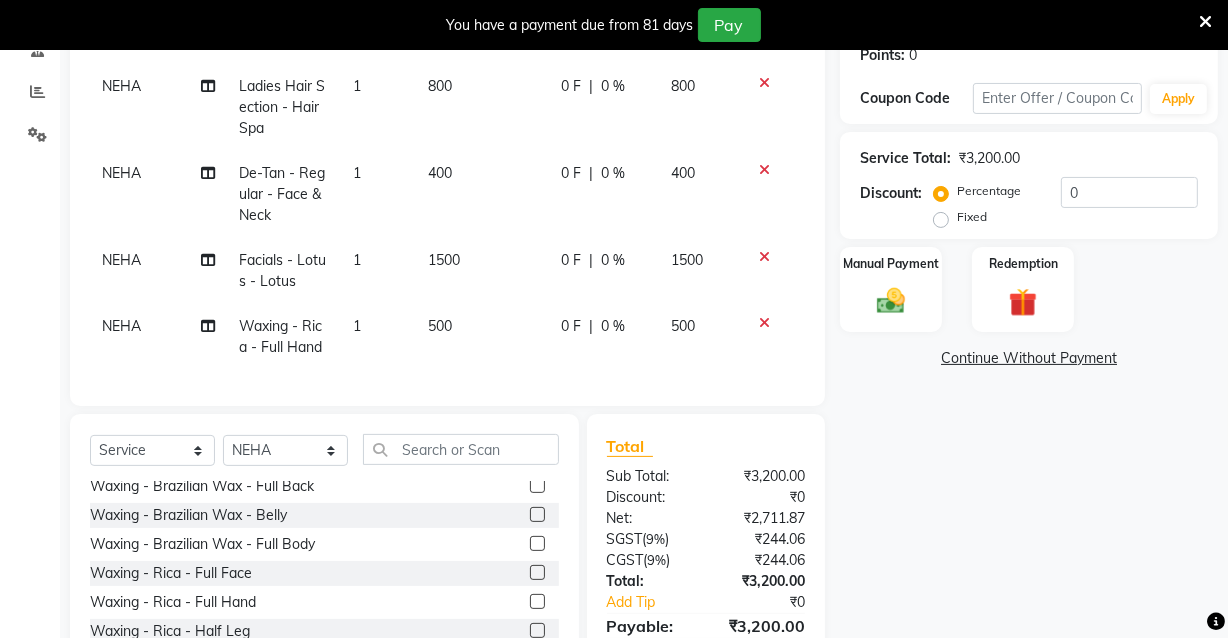 click on "800" 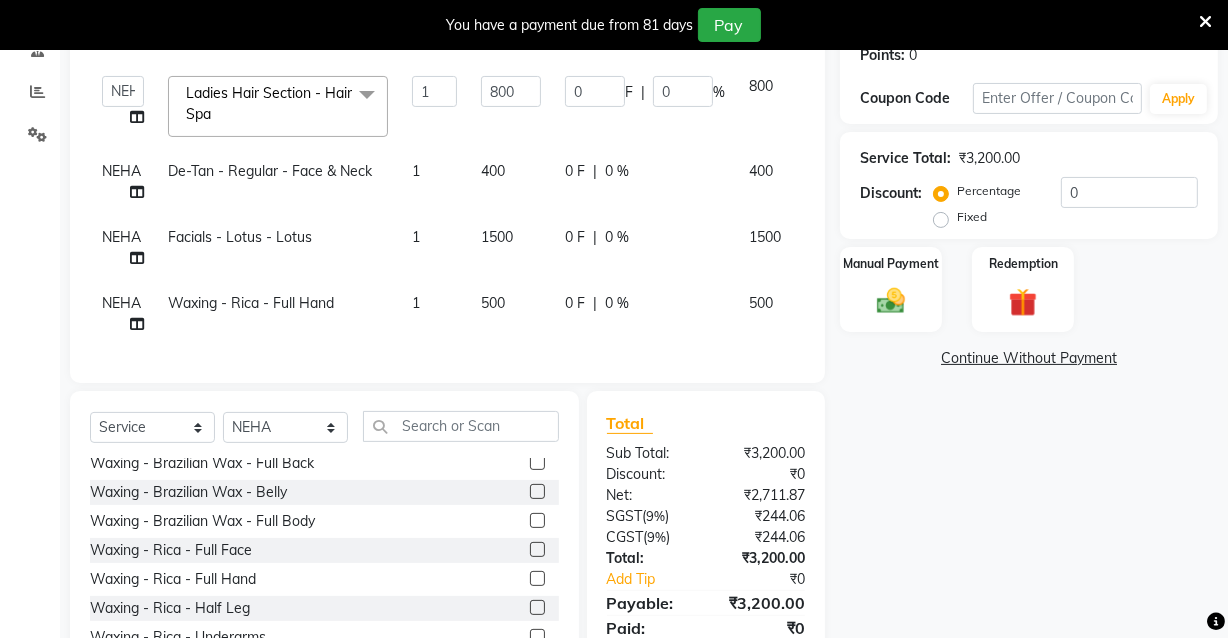 click on "0" 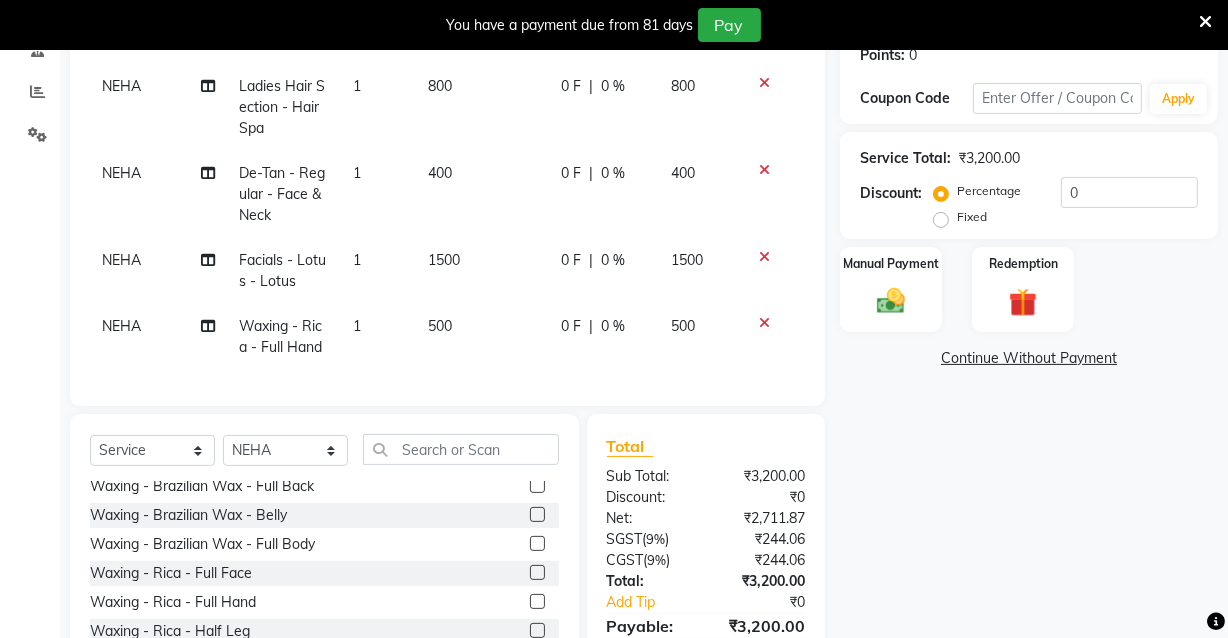 click on "800" 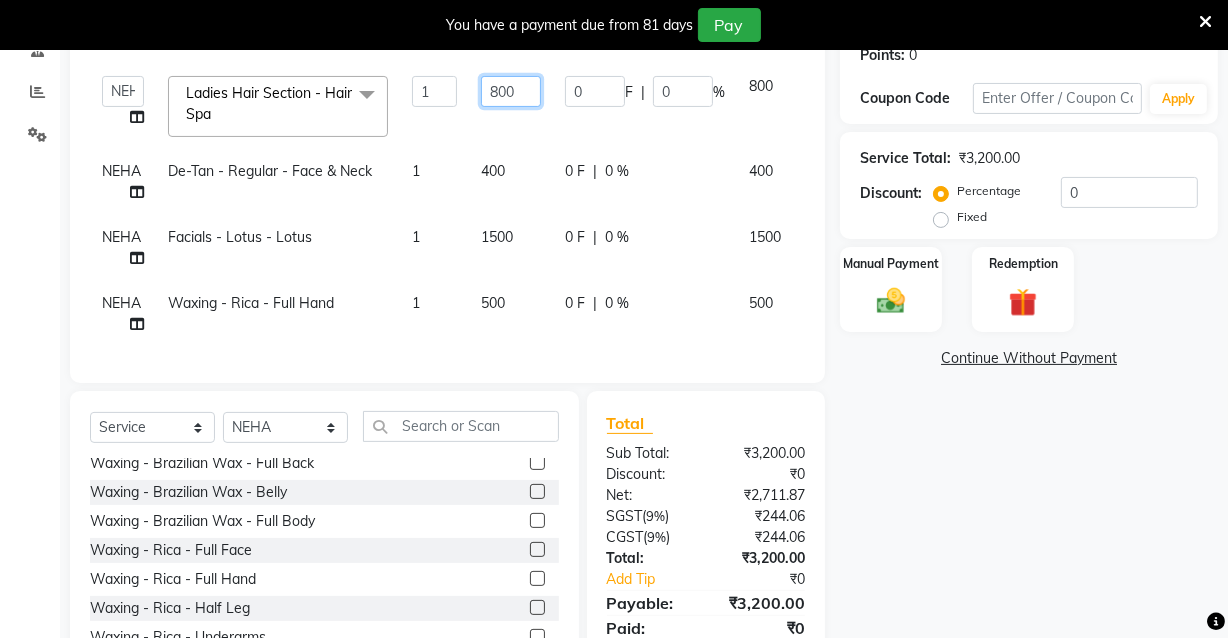 click on "800" 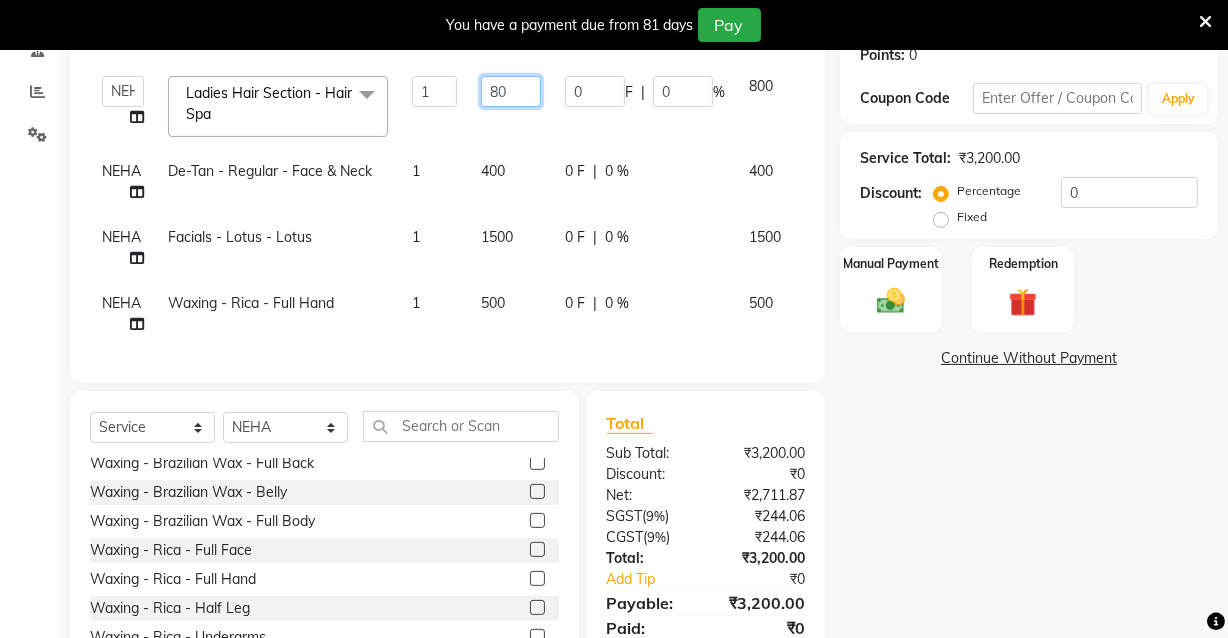 type on "8" 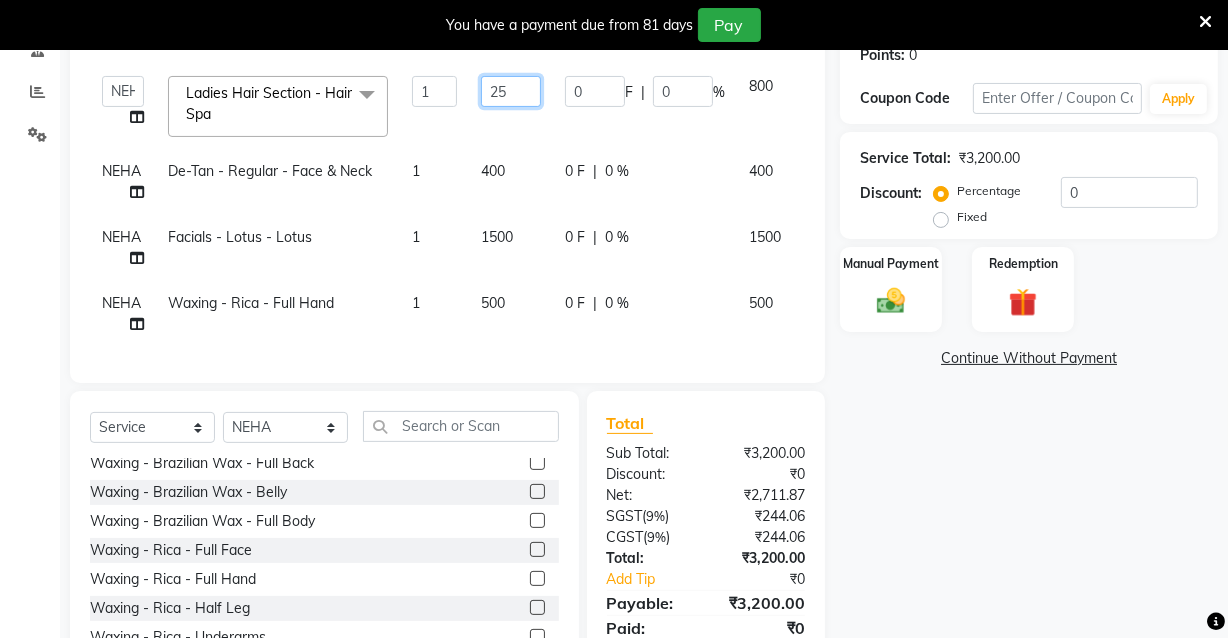 type on "250" 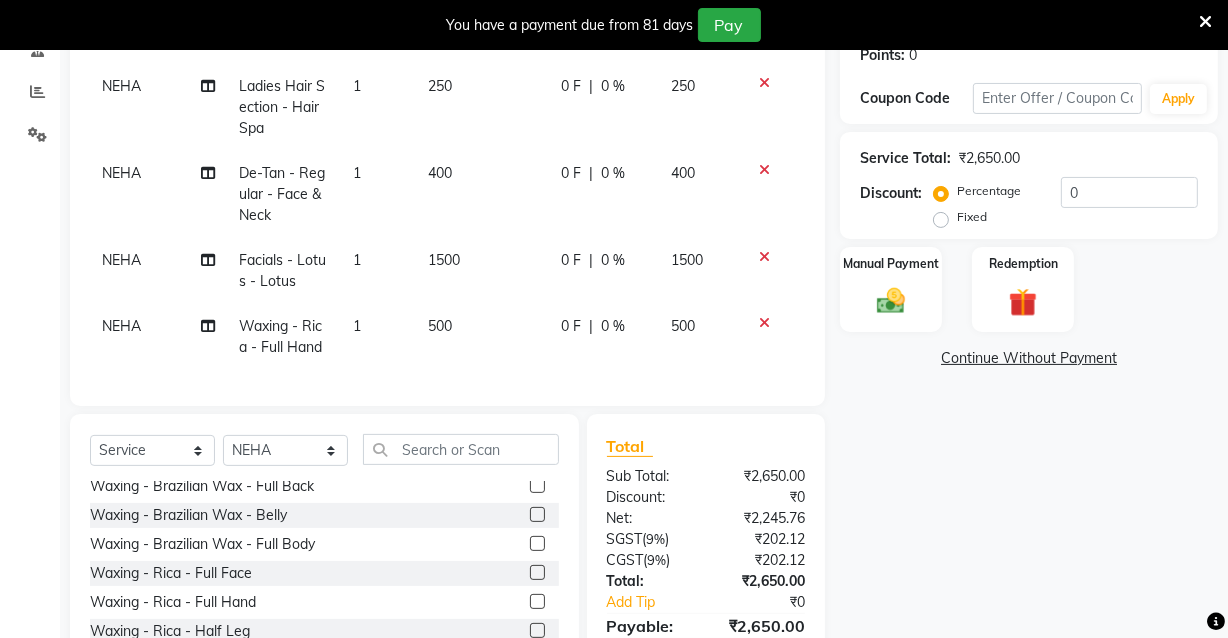 click on "400" 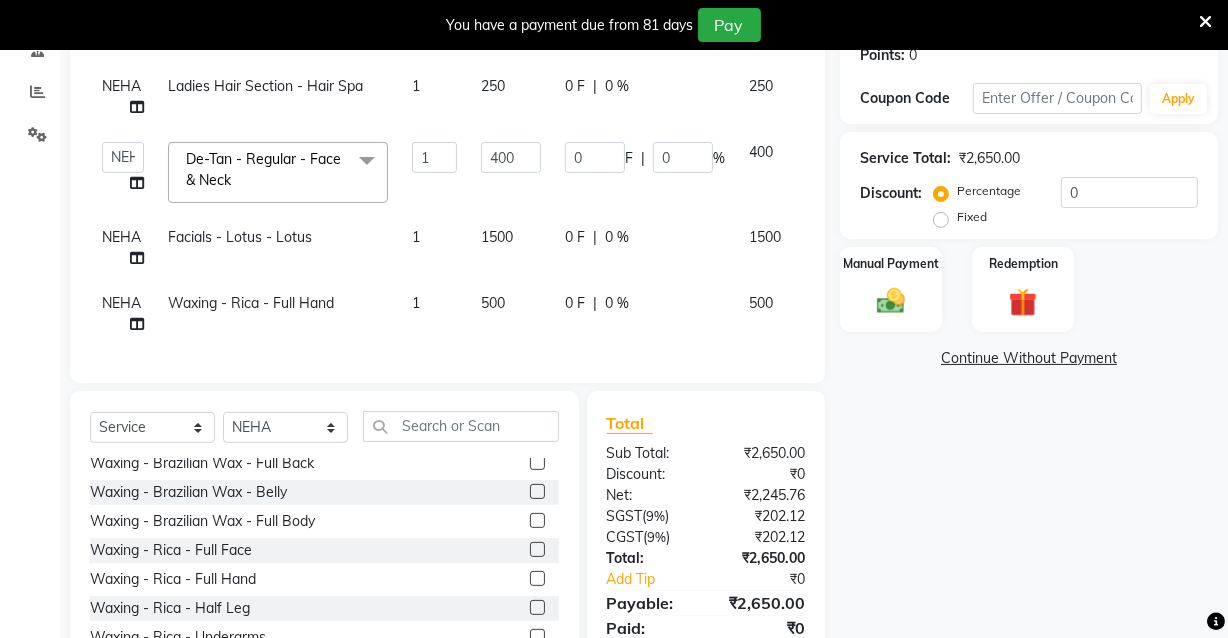 click on "400" 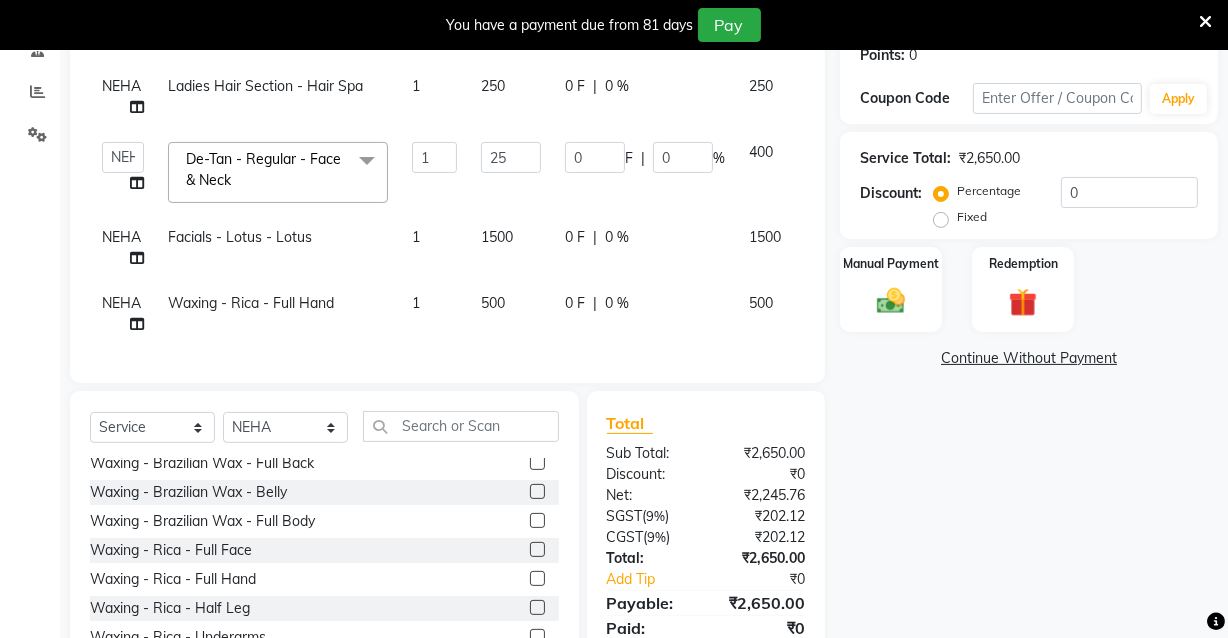 type on "250" 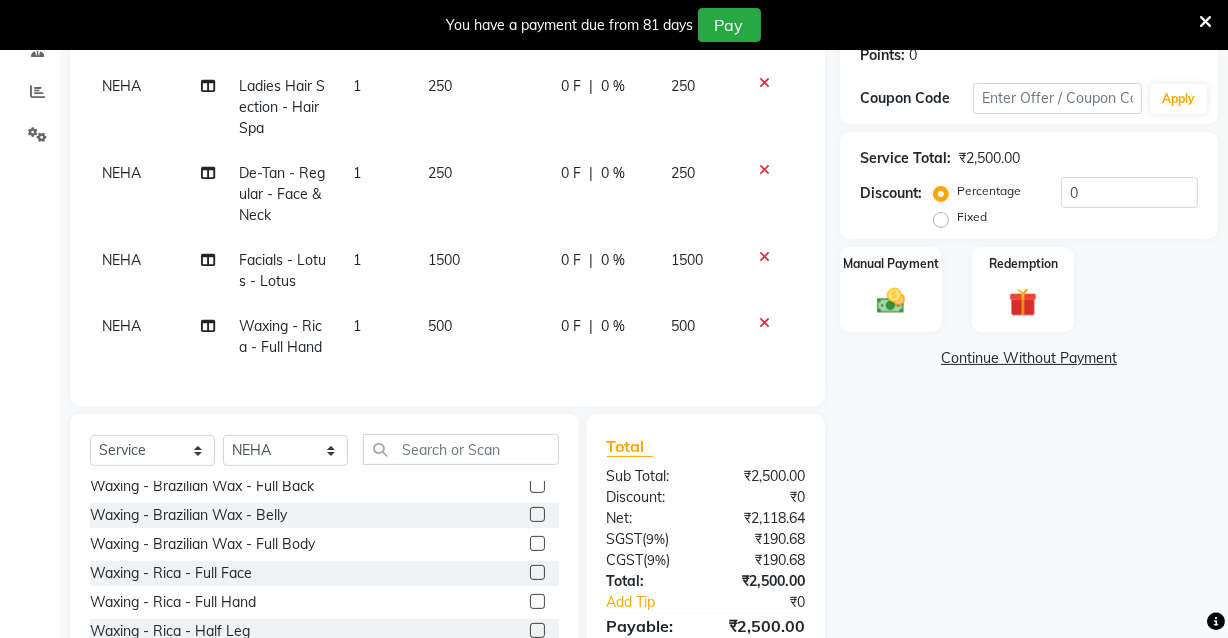 click on "1500" 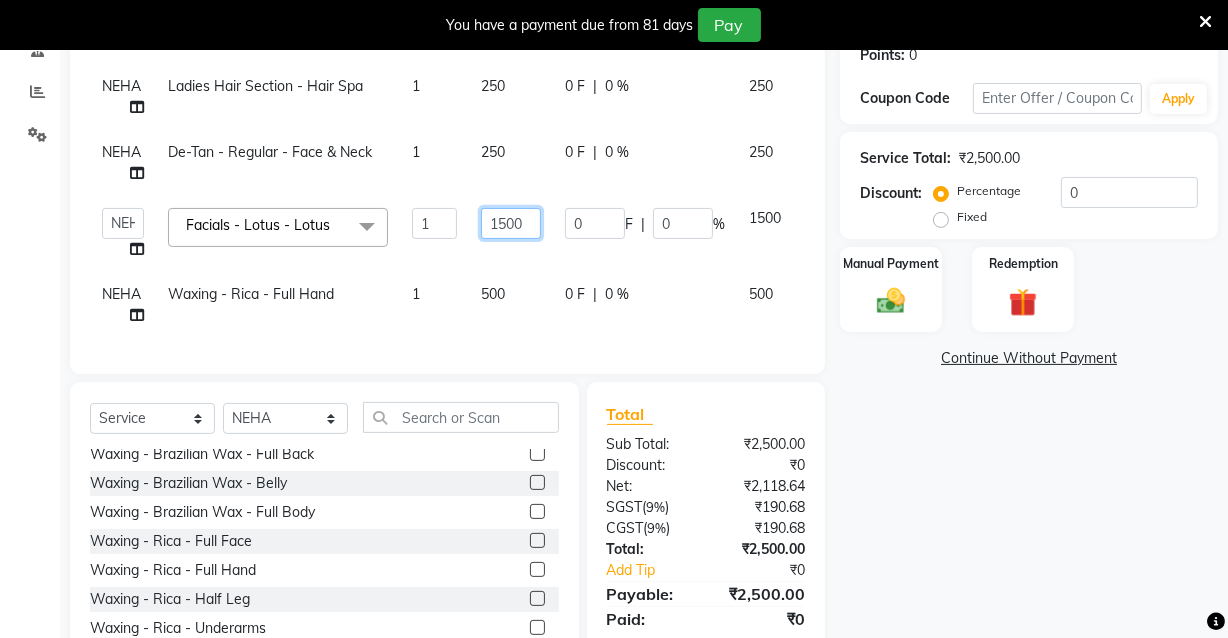 click on "1500" 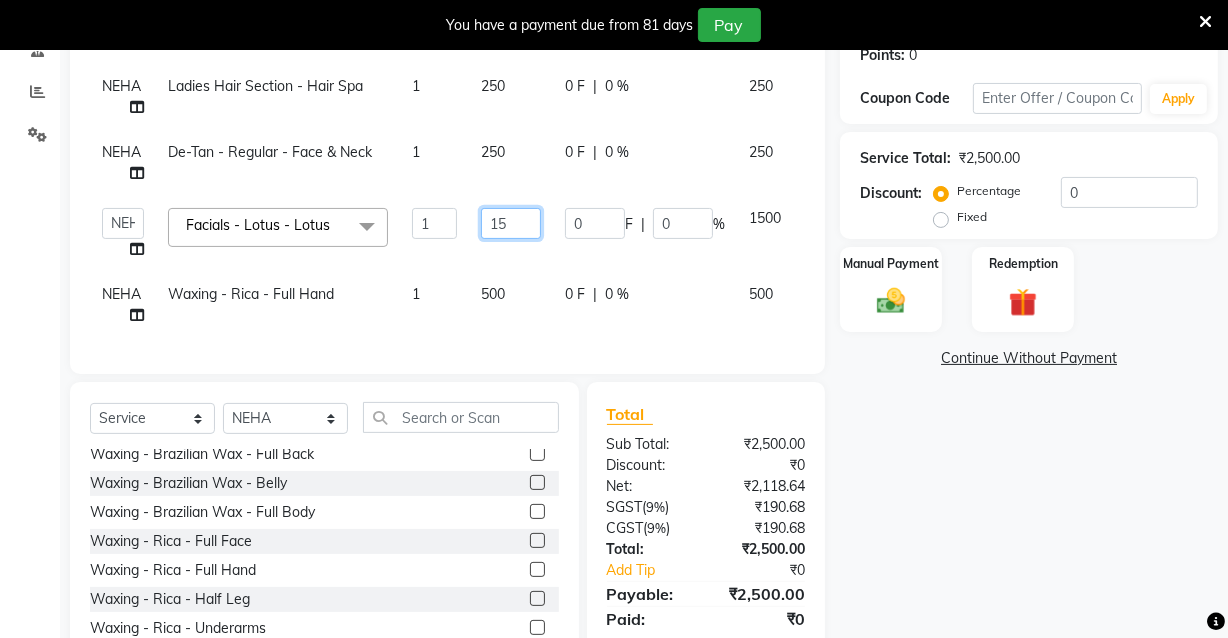 type on "1" 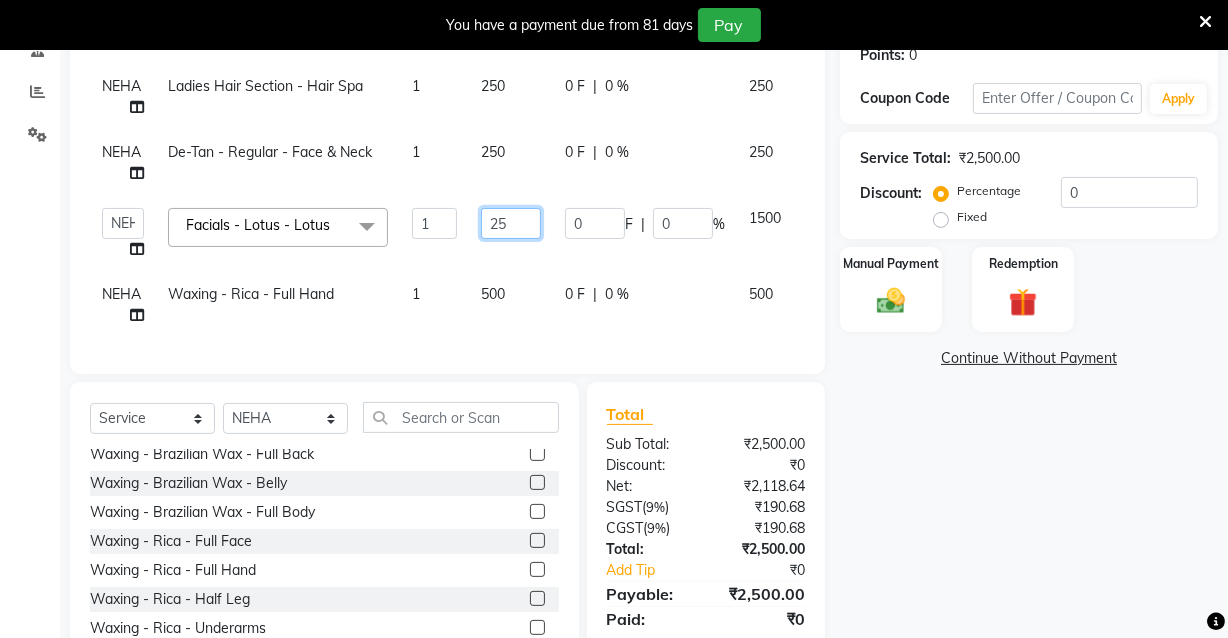 type on "250" 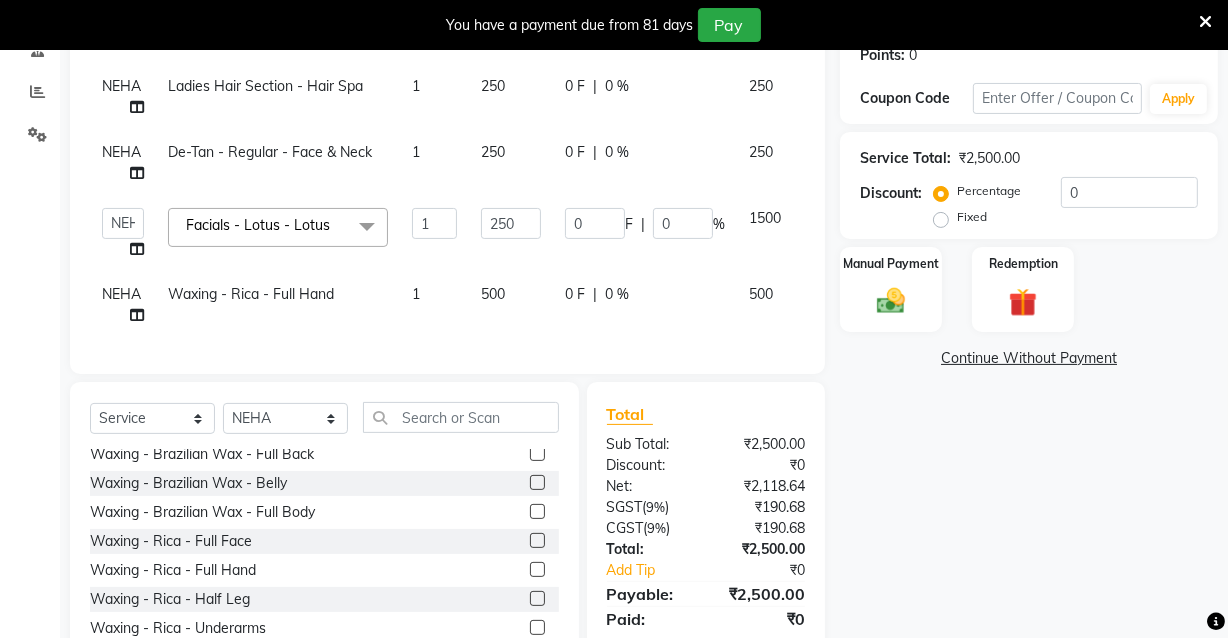click on "[FIRST] Ladies Hair Section - Hair Spa 1 250 0 F | 0 % 250 [FIRST] De-Tan - Regular - Face & Neck 1 250 0 F | 0 % 250 [FIRST] [LAST] [FIRST] [LAST] [FIRST] Facials - Lotus - Lotus  x Waxing - Brazilian Wax - Upper Lips Waxing - Brazilian Wax - Full Face Waxing - Brazilian Wax - Full Hand Waxing - Brazilian Wax - Half Leg Waxing - Brazilian Wax - Half Full Leg Waxing - Brazilian Wax - Underarms Waxing - Brazilian Wax - Back Neck Waxing - Brazilian Wax - Full Back Waxing - Brazilian Wax - Belly Waxing - Brazilian Wax - Full Body Waxing - Rica - Full Face Waxing - Rica - Full Hand Waxing - Rica - Half Leg Waxing - Rica - Underarms Waxing - Rica - Back Neck Waxing - Rica - Full Back Waxing - Rica - Belly Waxing - Rica - Full Body Threading - Eyebrow Threading - Upperlip Threading - Forehead Threading - Chin Threading - Sides And Jaw Line Threading - Full Face Ladies Hair Section - Kid'S Girl Cut Ladies Hair Section - Advance Hair Cut Ladies Hair Section - Basic Ladies Hair Section - Threading Eyebrow 1 0" 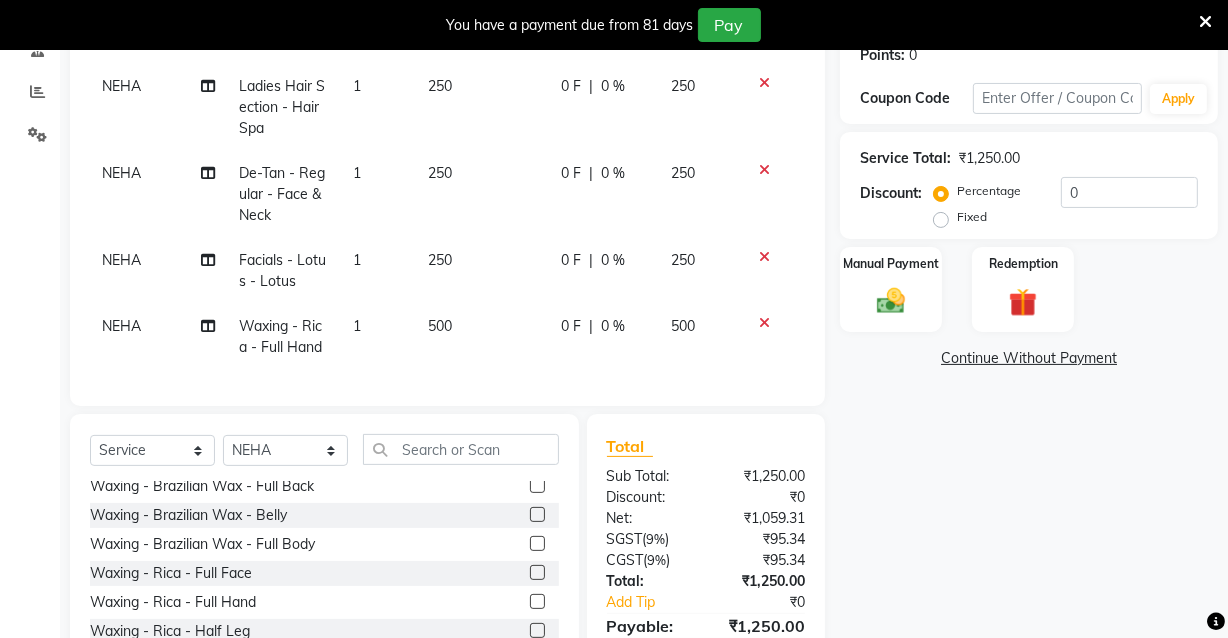 click on "250" 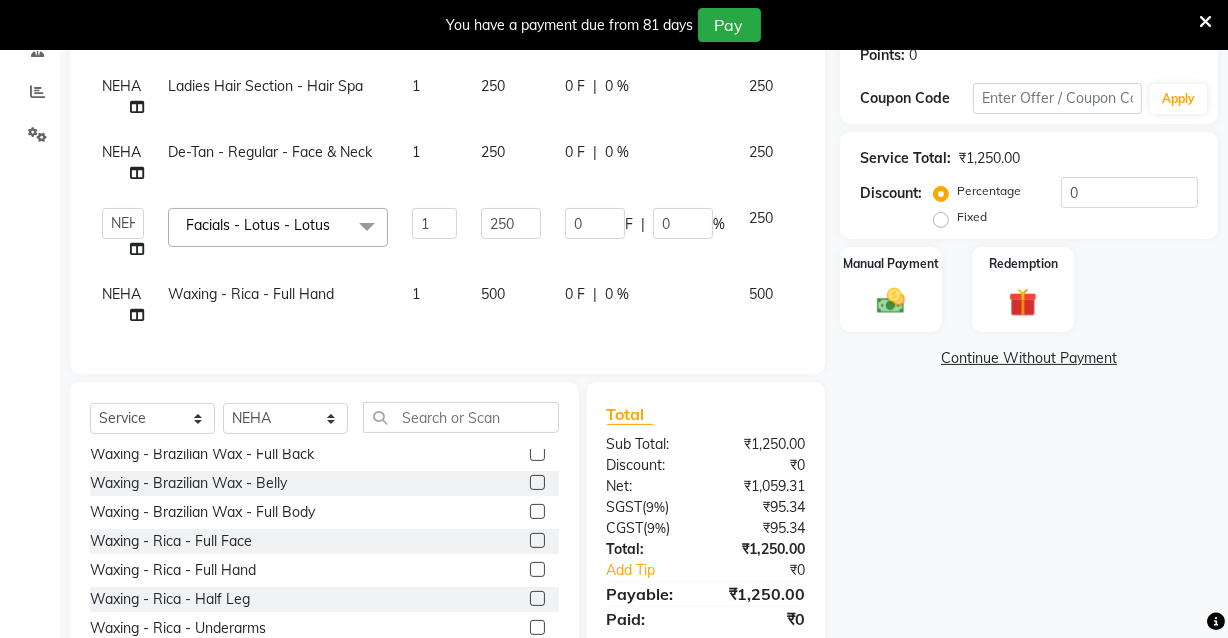 click on "500" 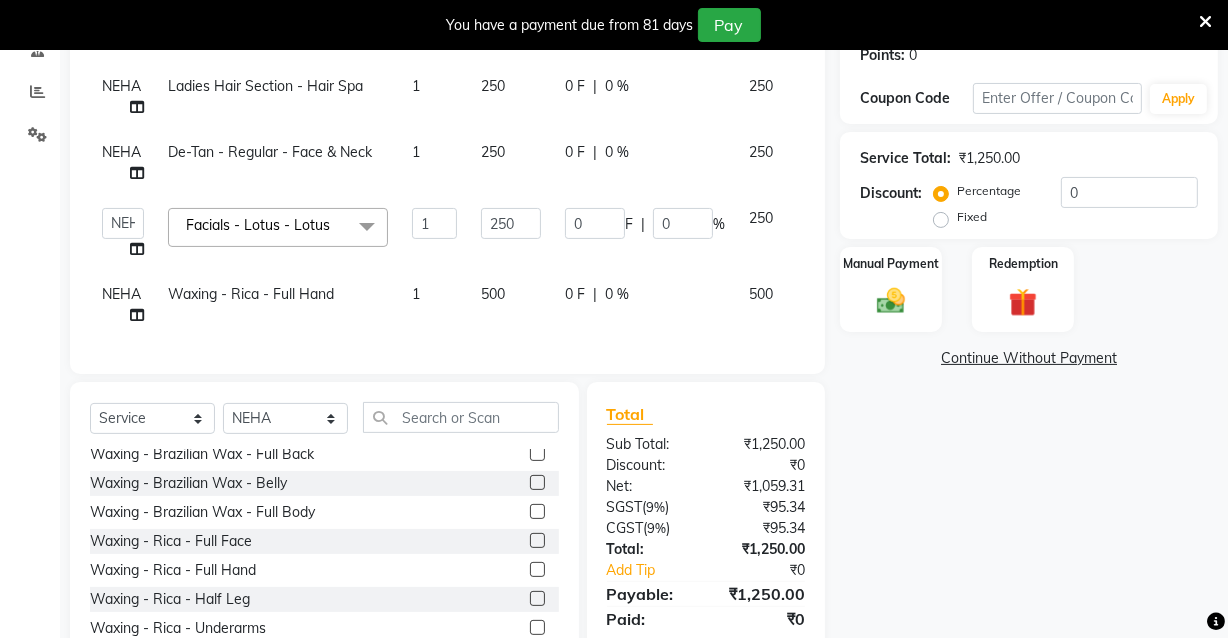 select on "82012" 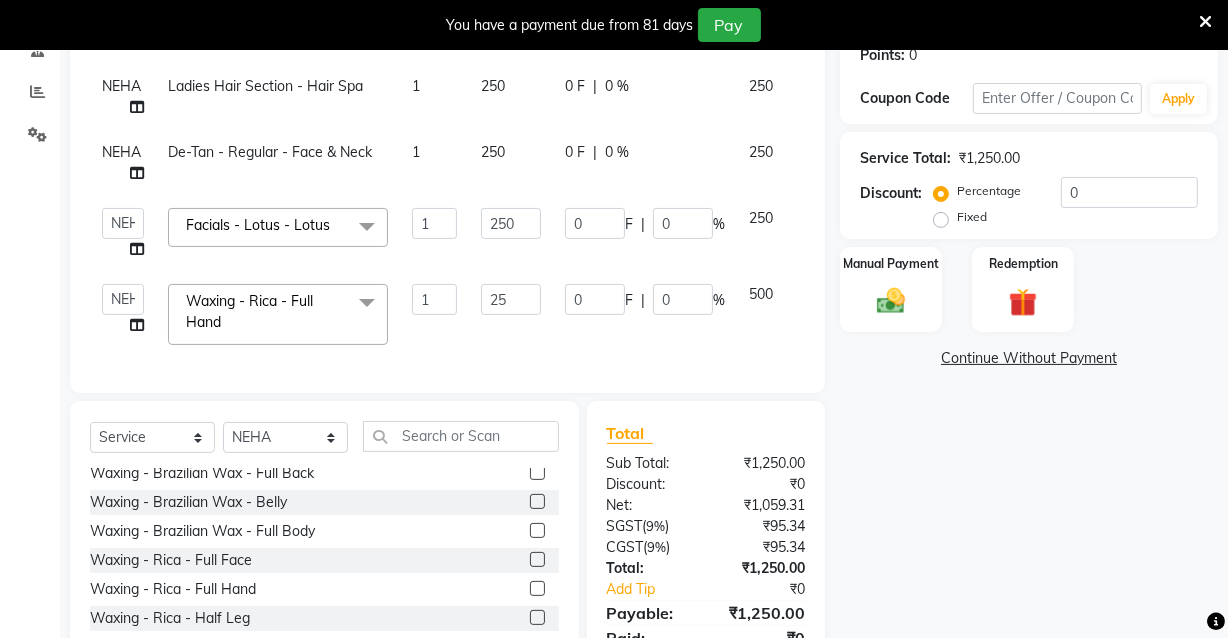 type on "250" 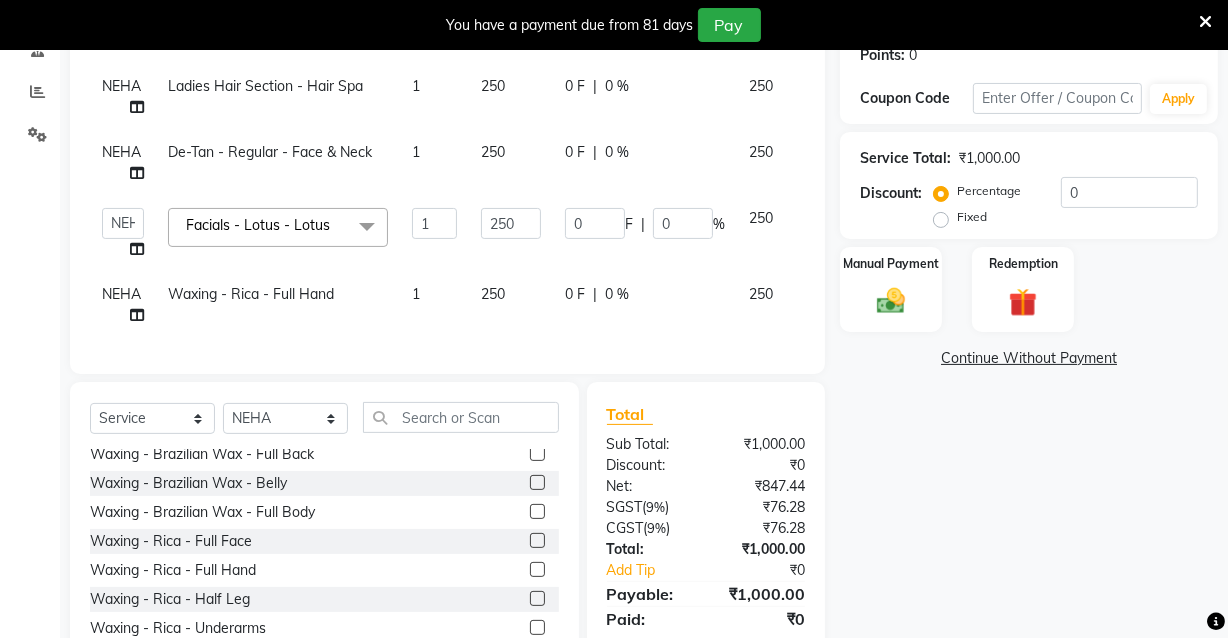 scroll, scrollTop: 0, scrollLeft: 54, axis: horizontal 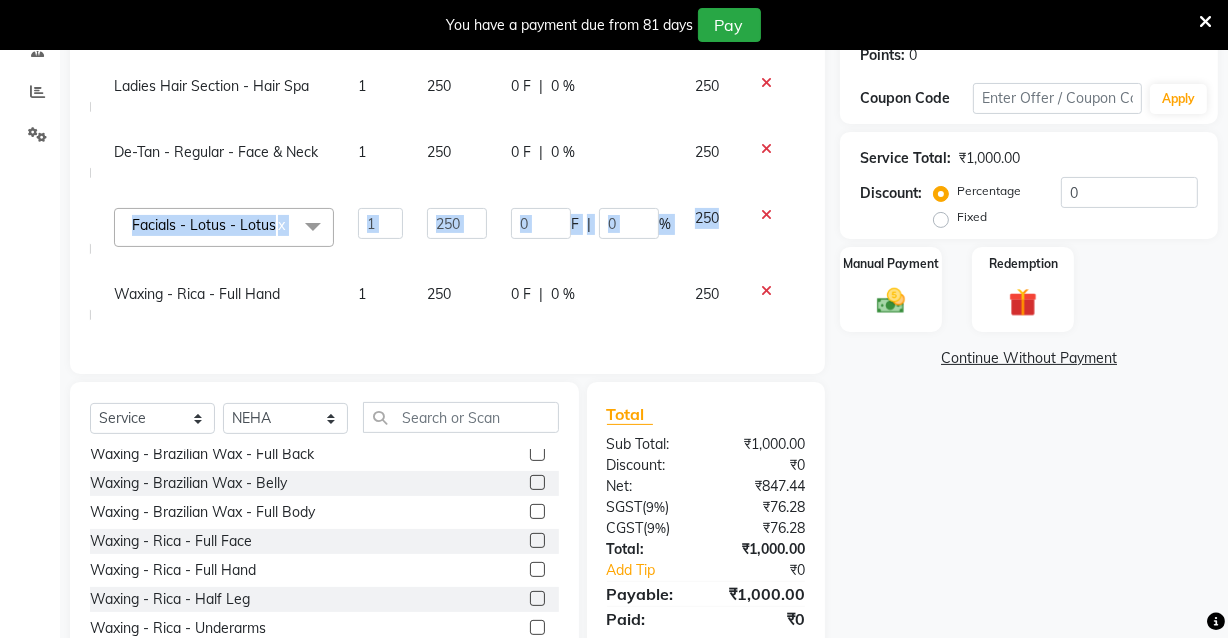 drag, startPoint x: 791, startPoint y: 173, endPoint x: 797, endPoint y: 230, distance: 57.31492 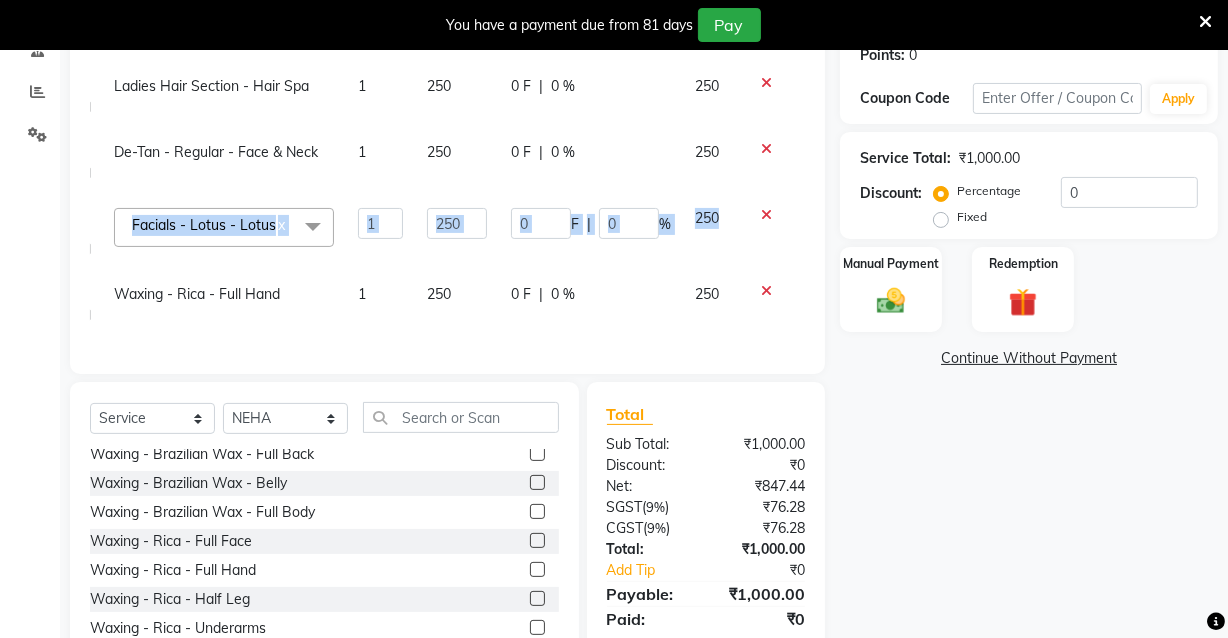 click on "[FIRST] Ladies Hair Section - Hair Spa 1 250 0 F | 0 % 250 [FIRST] De-Tan - Regular - Face & Neck 1 250 0 F | 0 % 250 [FIRST] [LAST] [FIRST] [LAST] [FIRST] Facials - Lotus - Lotus  x Waxing - Brazilian Wax - Upper Lips Waxing - Brazilian Wax - Full Face Waxing - Brazilian Wax - Full Hand Waxing - Brazilian Wax - Half Leg Waxing - Brazilian Wax - Half Full Leg Waxing - Brazilian Wax - Underarms Waxing - Brazilian Wax - Back Neck Waxing - Brazilian Wax - Full Back Waxing - Brazilian Wax - Belly Waxing - Brazilian Wax - Full Body Waxing - Rica - Full Face Waxing - Rica - Full Hand Waxing - Rica - Half Leg Waxing - Rica - Underarms Waxing - Rica - Back Neck Waxing - Rica - Full Back Waxing - Rica - Belly Waxing - Rica - Full Body Threading - Eyebrow Threading - Upperlip Threading - Forehead Threading - Chin Threading - Sides And Jaw Line Threading - Full Face Ladies Hair Section - Kid'S Girl Cut Ladies Hair Section - Advance Hair Cut Ladies Hair Section - Basic Ladies Hair Section - Threading Eyebrow 1 0" 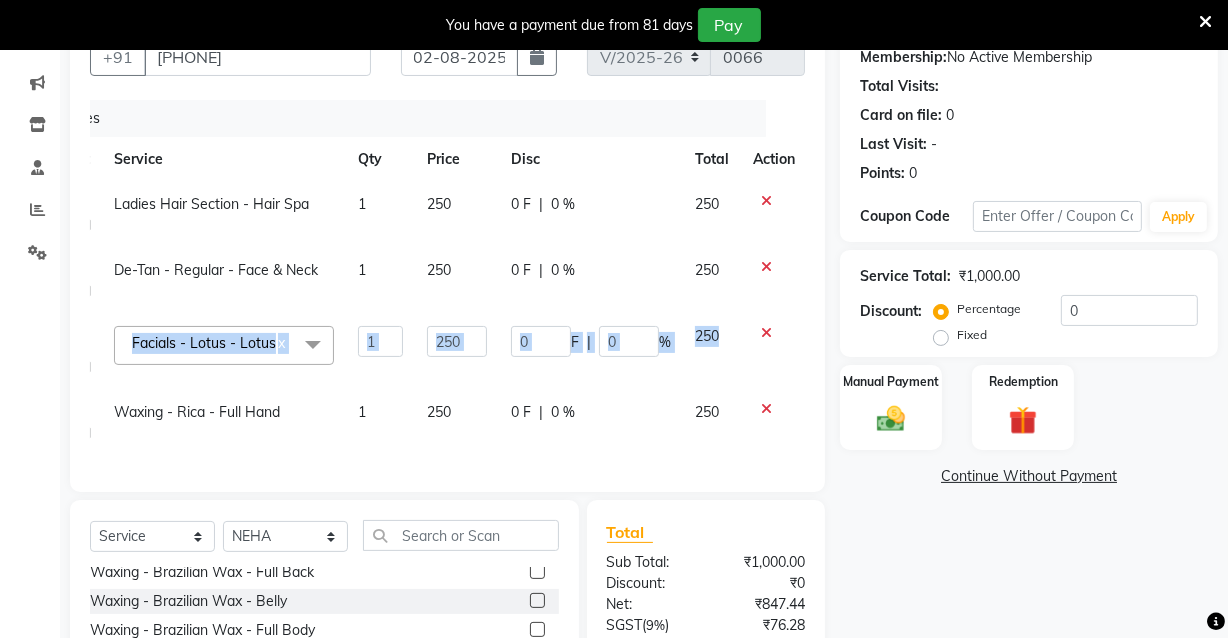 scroll, scrollTop: 220, scrollLeft: 0, axis: vertical 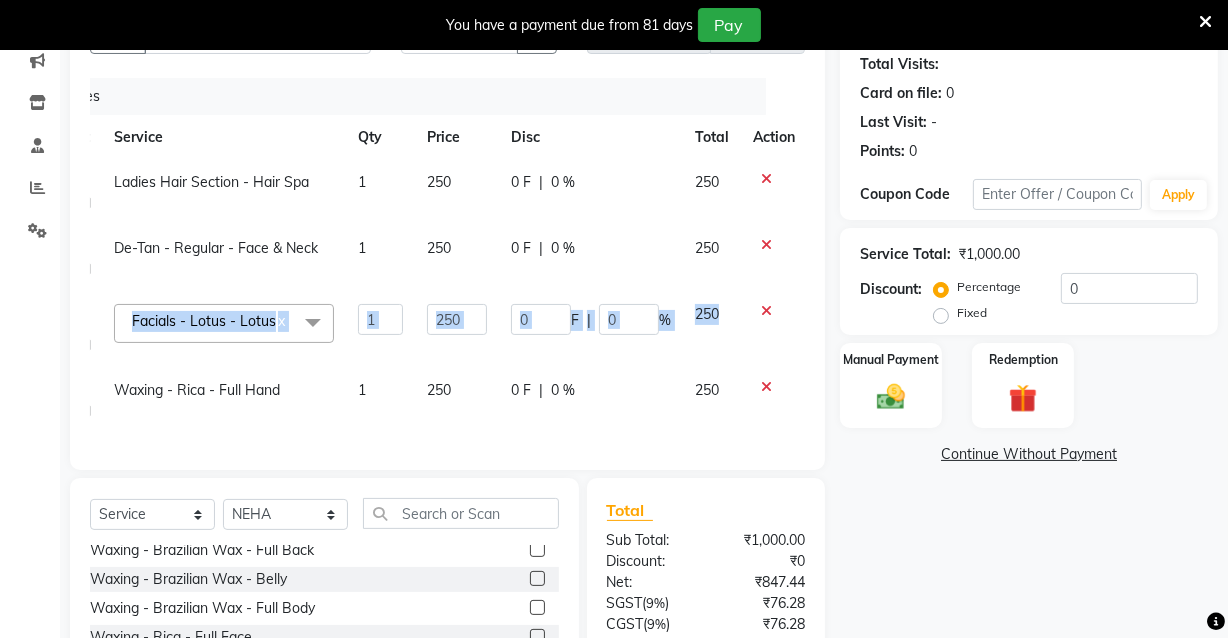 click on "250" 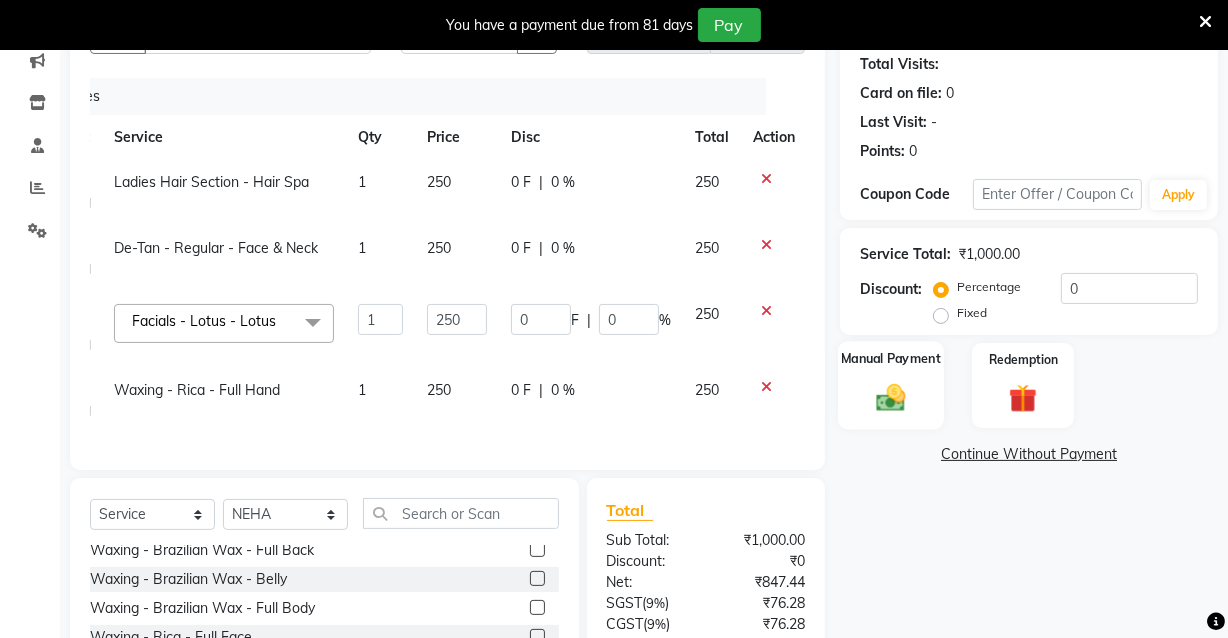 click 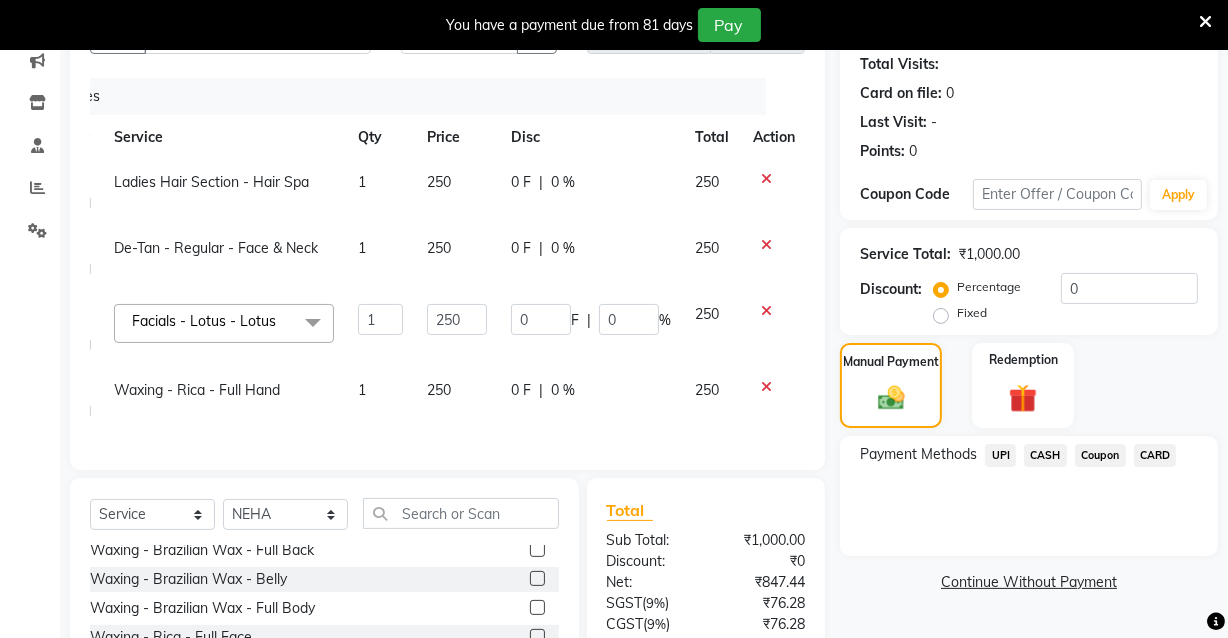 click on "UPI" 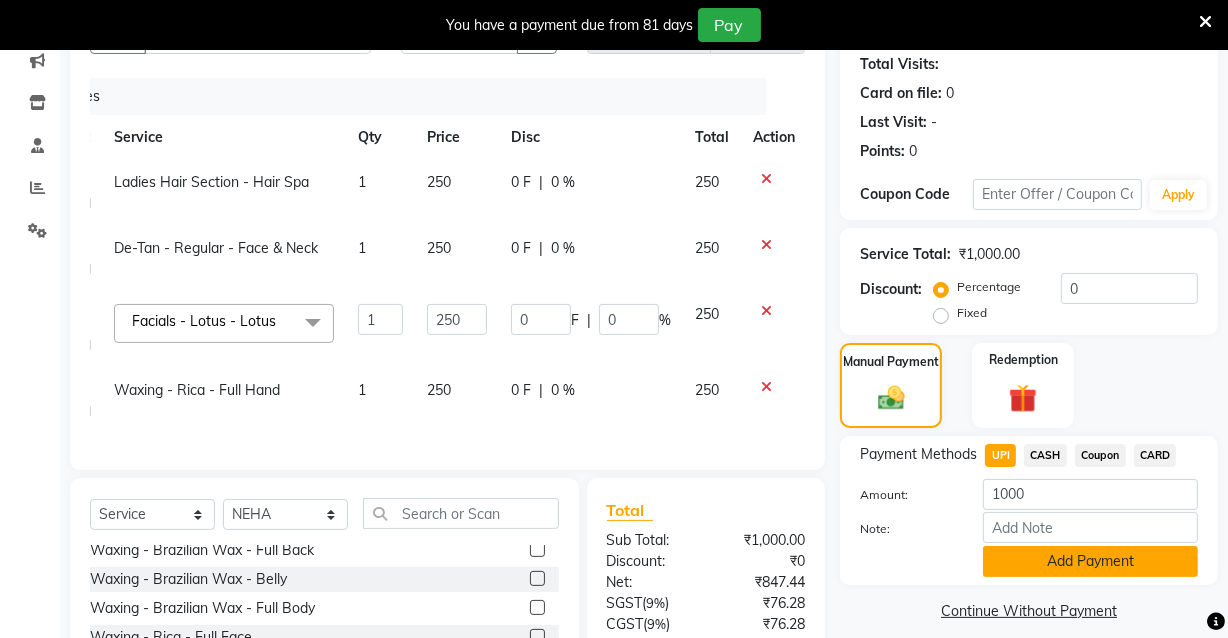 click on "Add Payment" 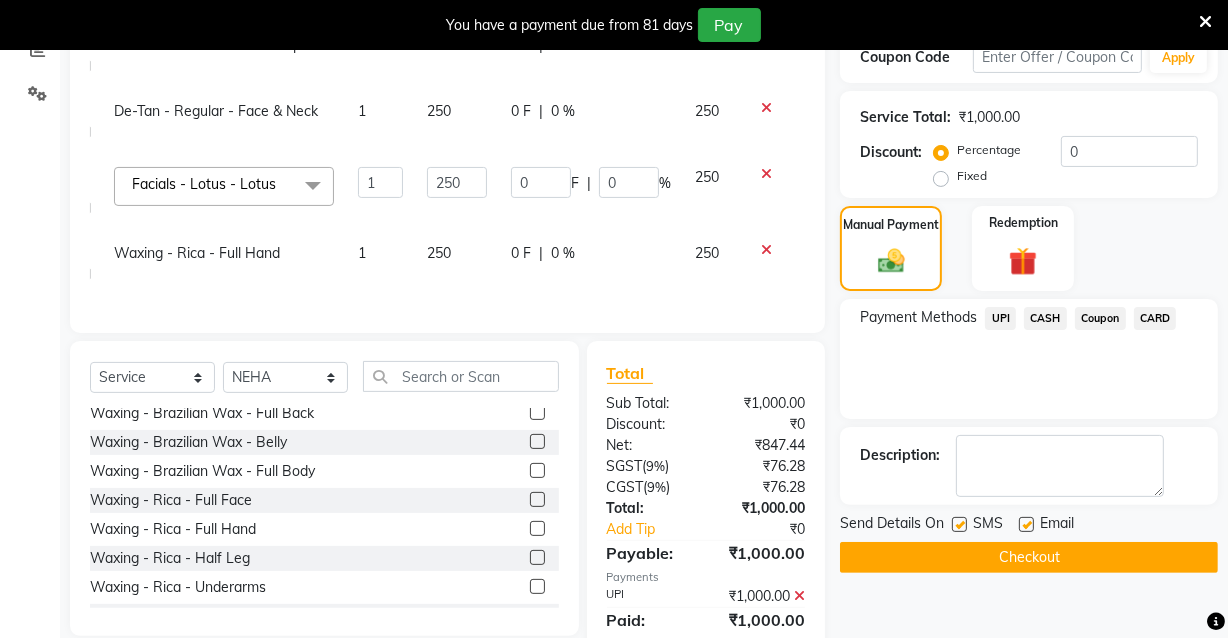 scroll, scrollTop: 440, scrollLeft: 0, axis: vertical 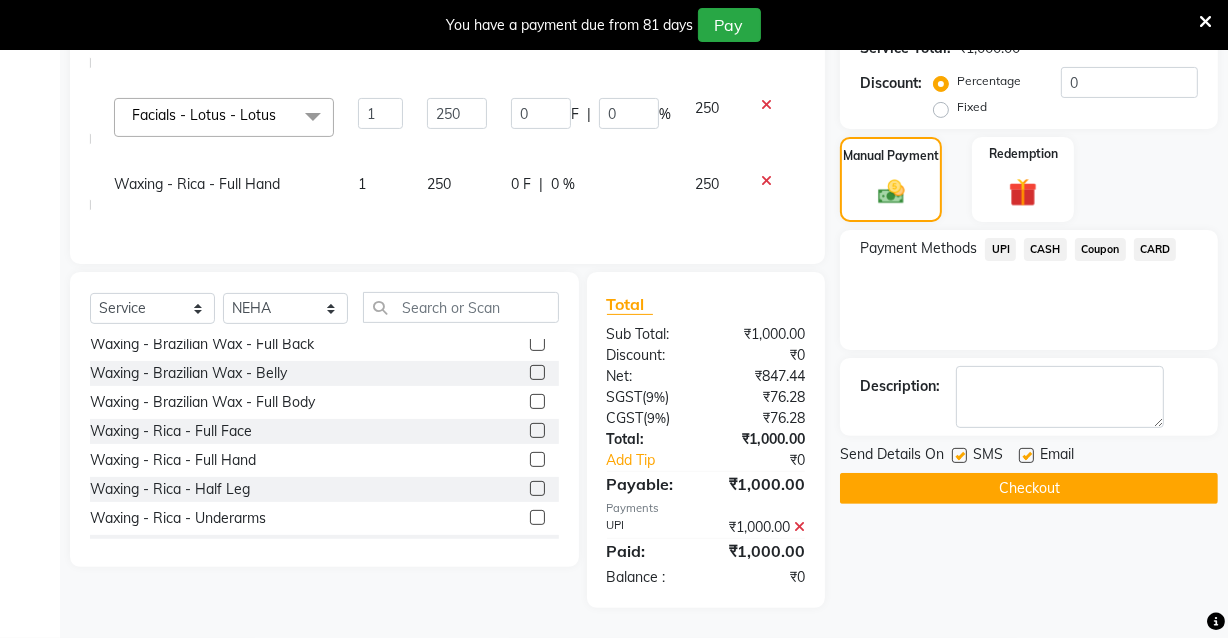 click on "Checkout" 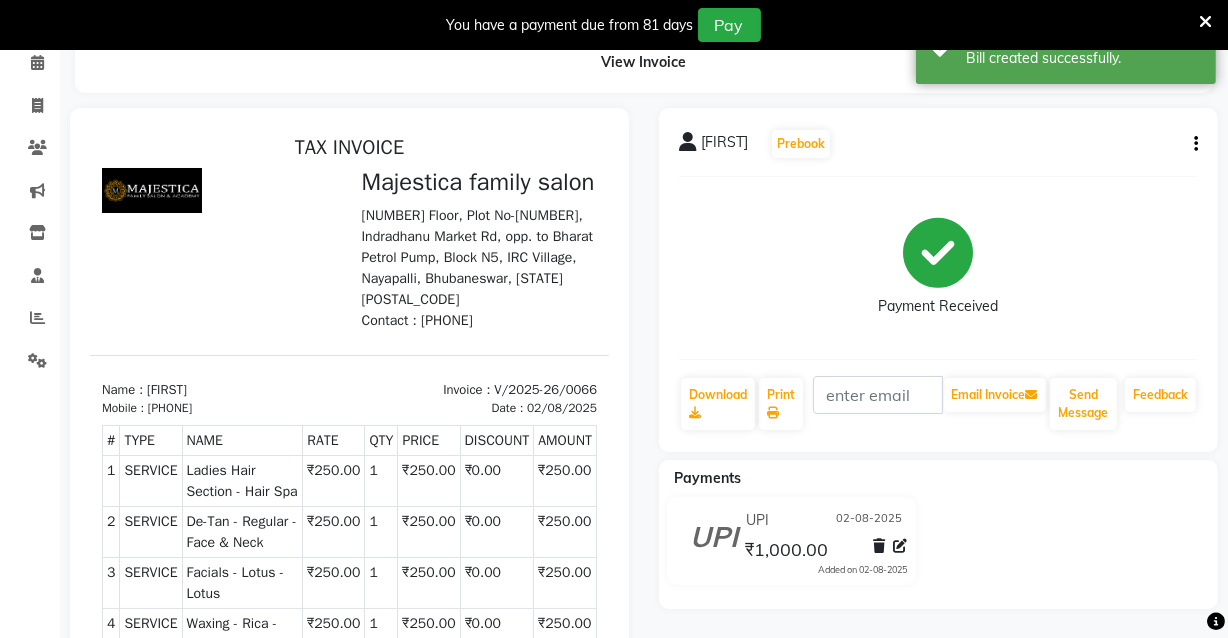 scroll, scrollTop: 440, scrollLeft: 0, axis: vertical 